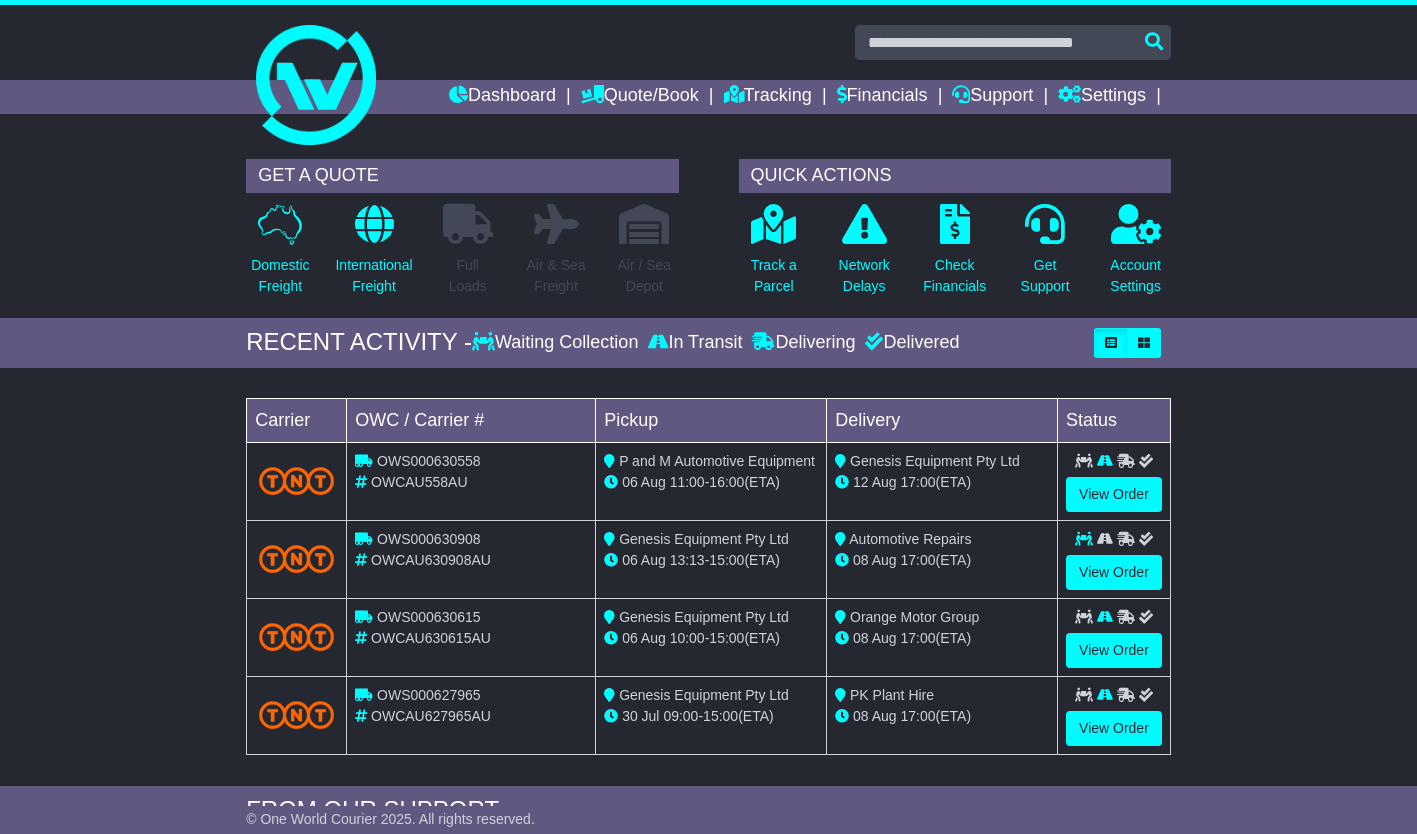 scroll, scrollTop: 0, scrollLeft: 0, axis: both 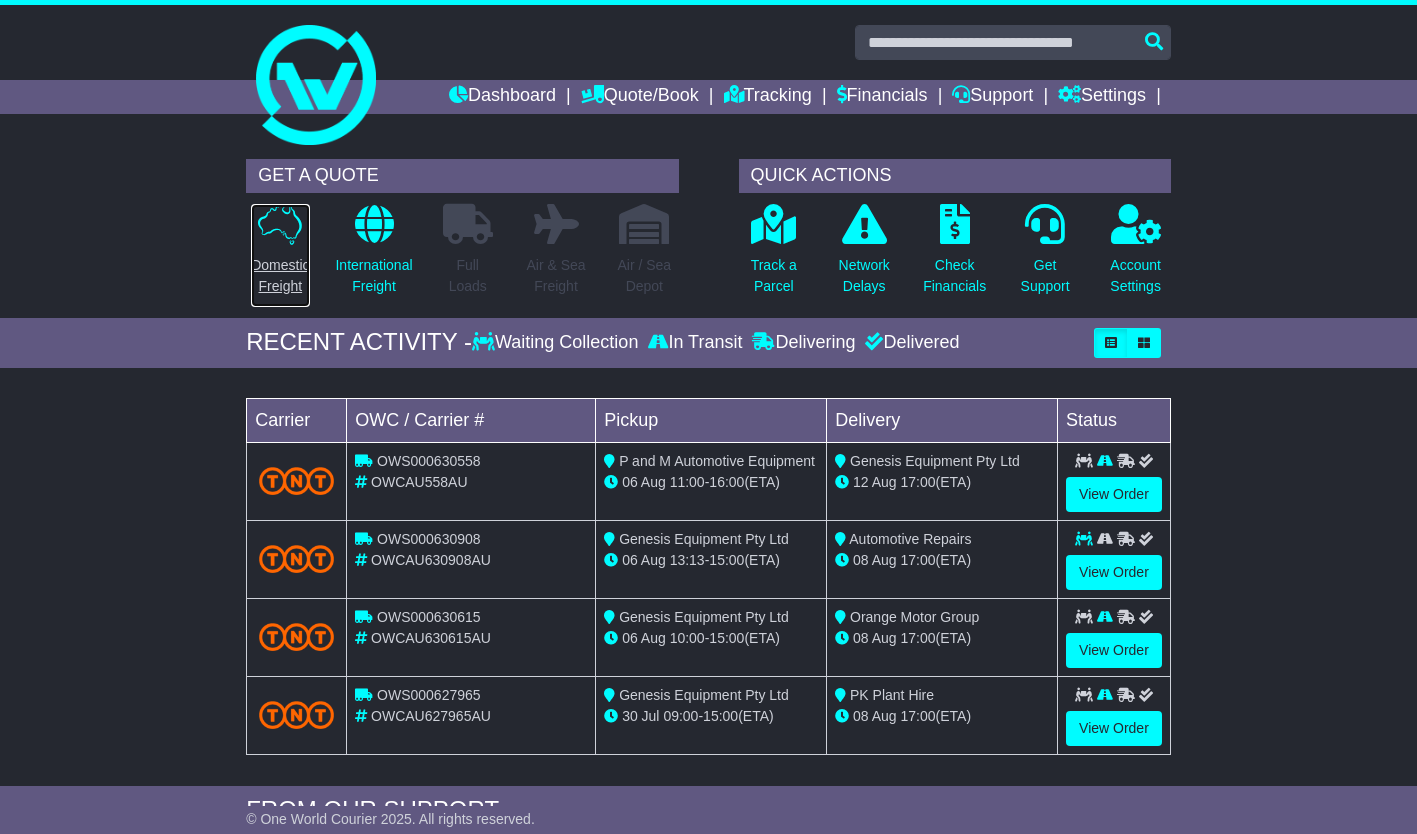 click at bounding box center (280, 224) 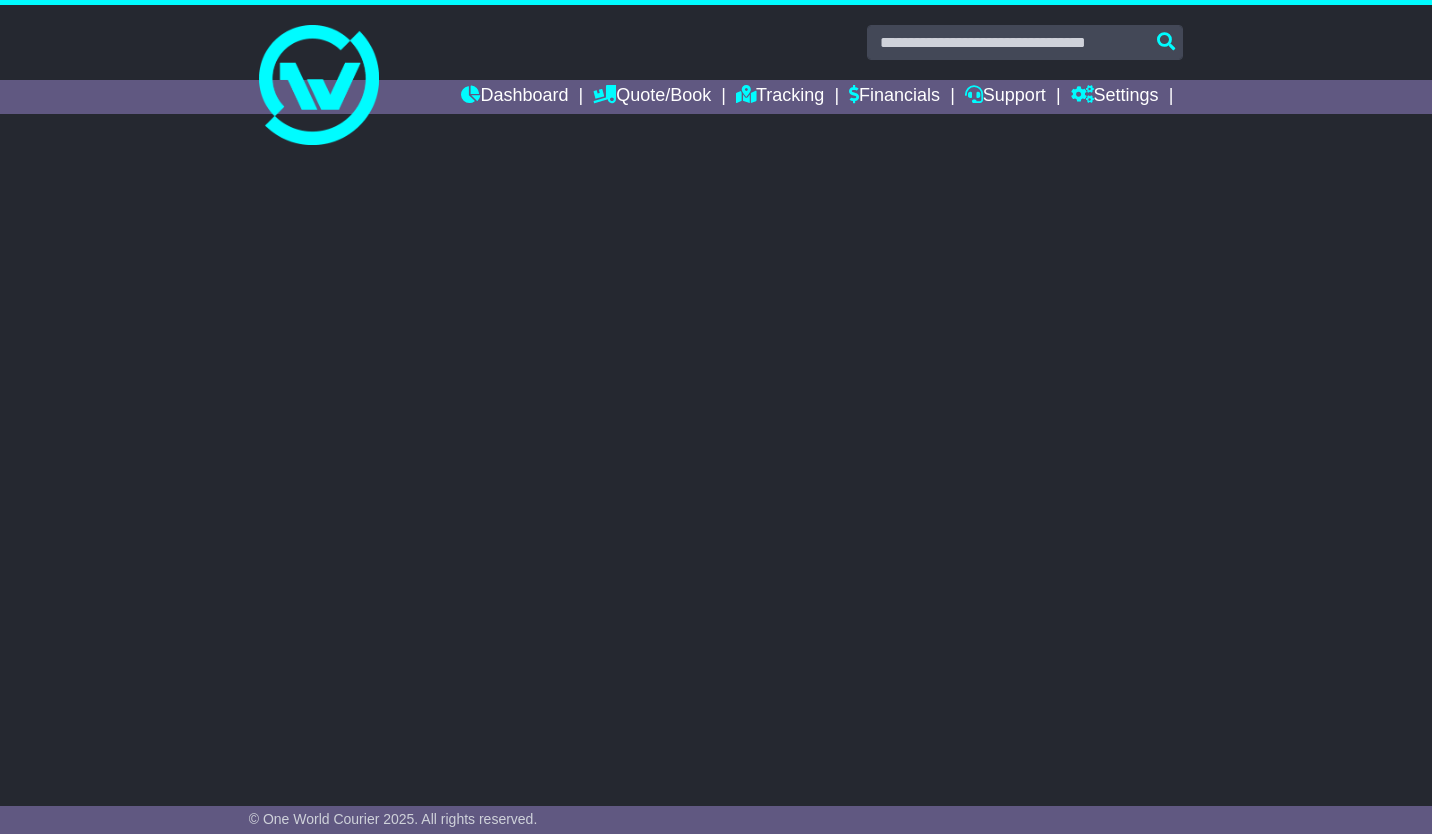 scroll, scrollTop: 0, scrollLeft: 0, axis: both 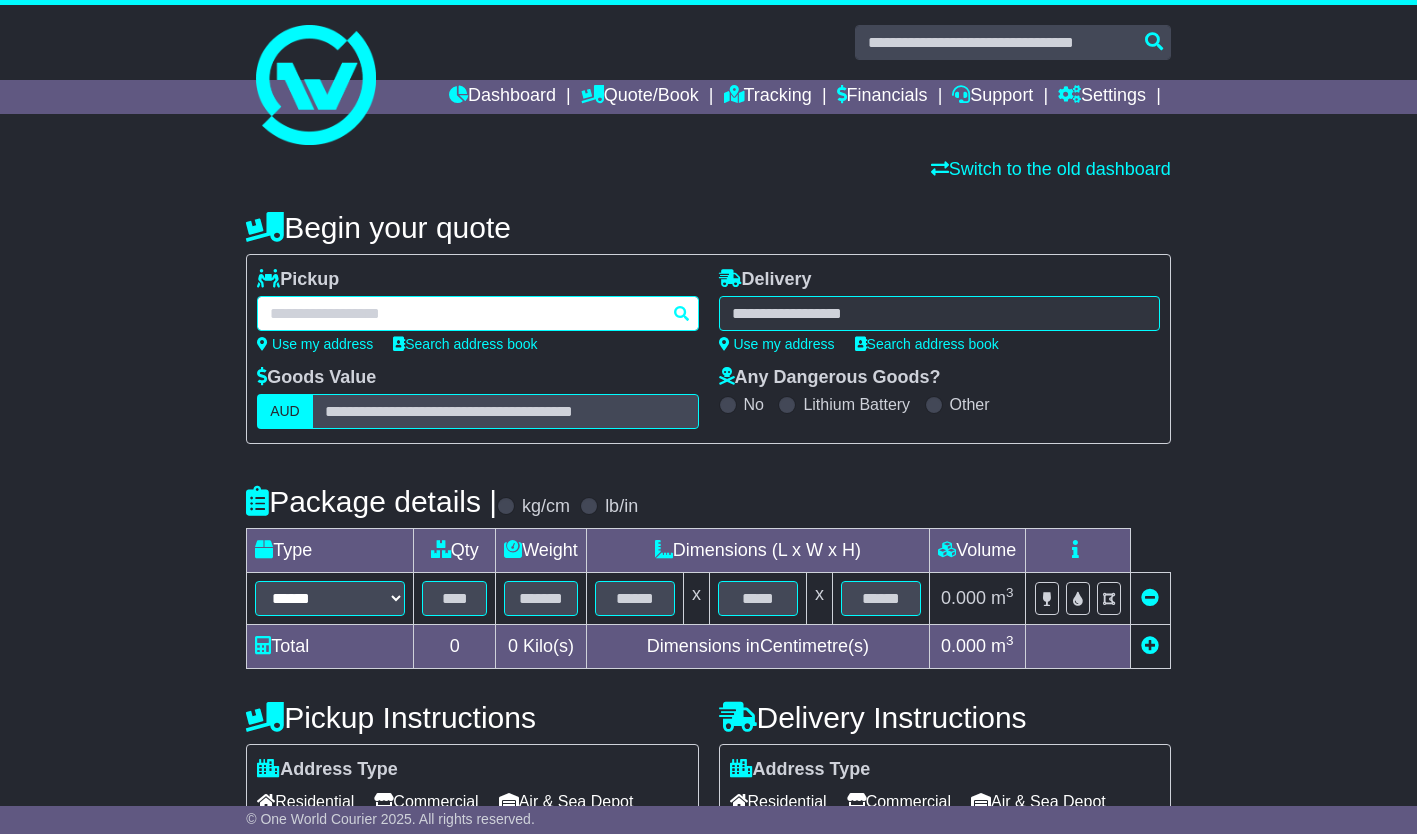 click at bounding box center [477, 313] 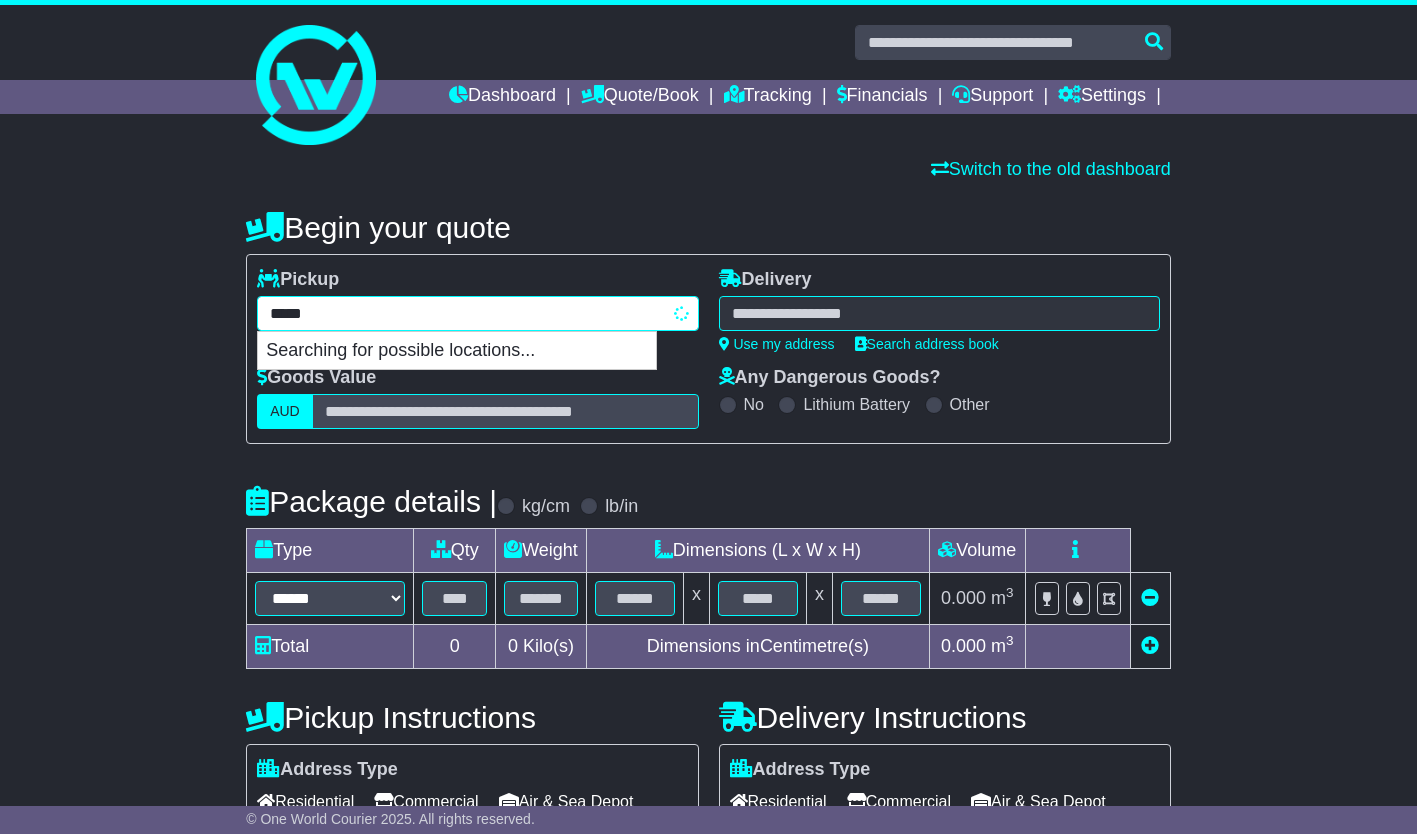 type on "******" 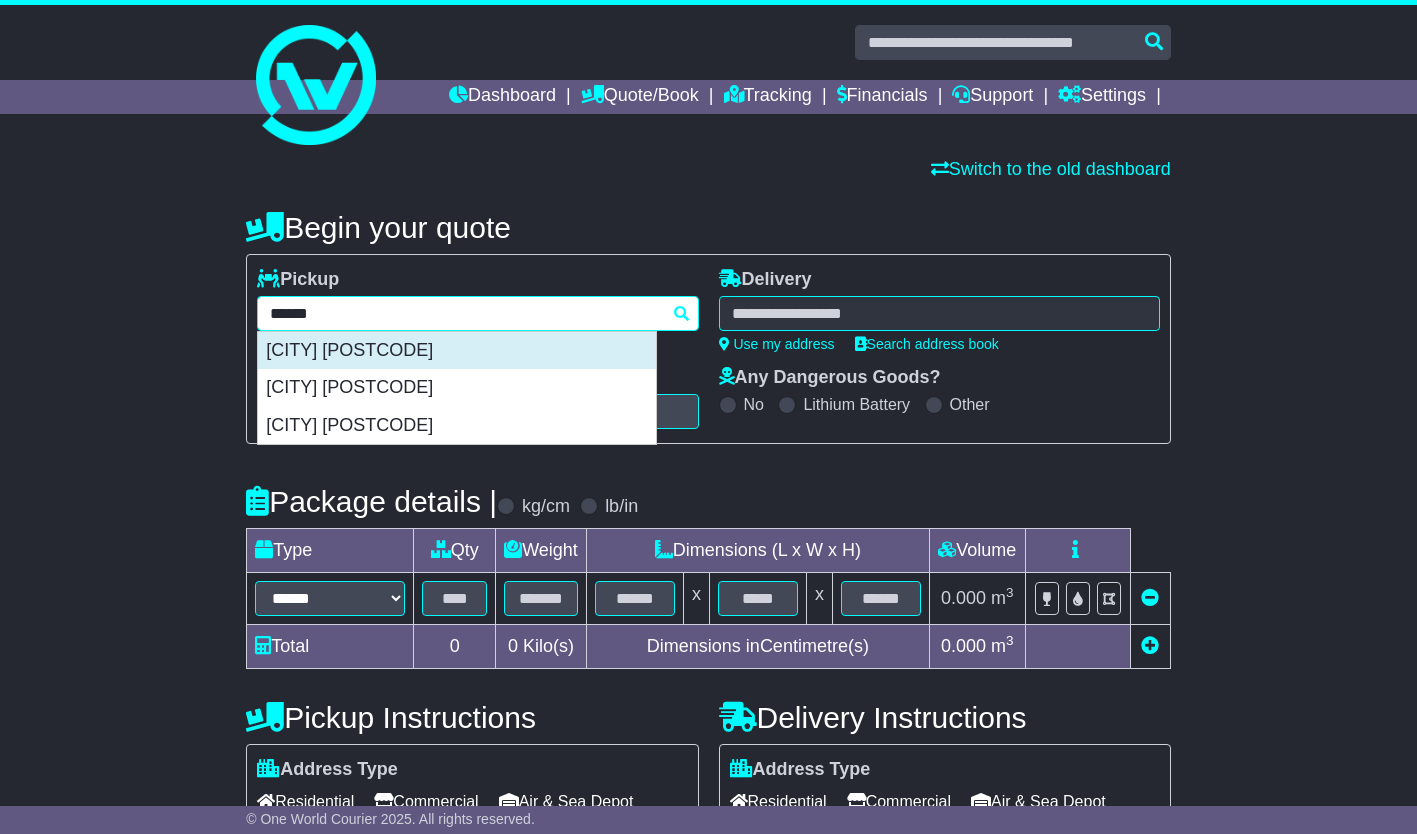 click on "YATALA 4207" at bounding box center [457, 351] 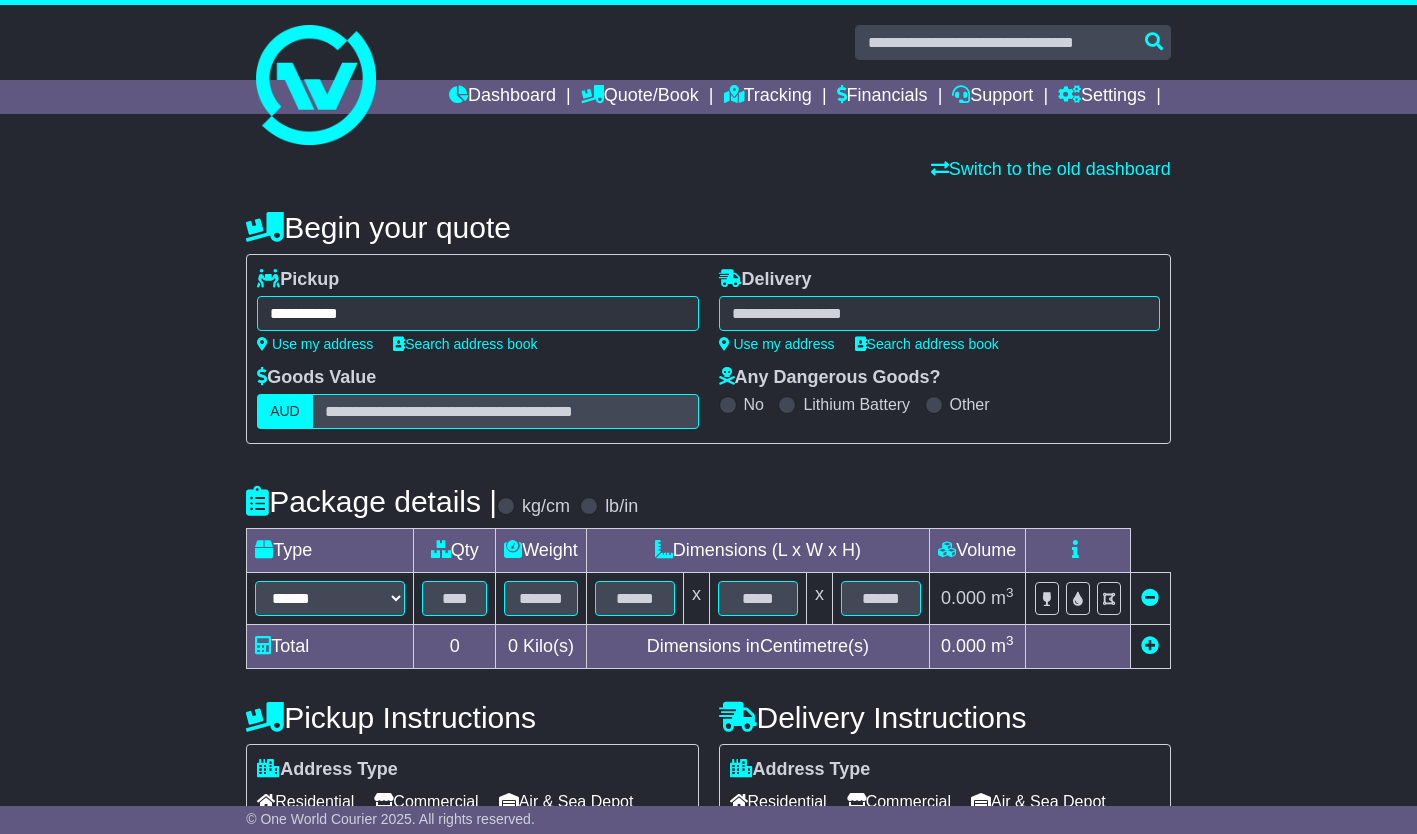 type on "**********" 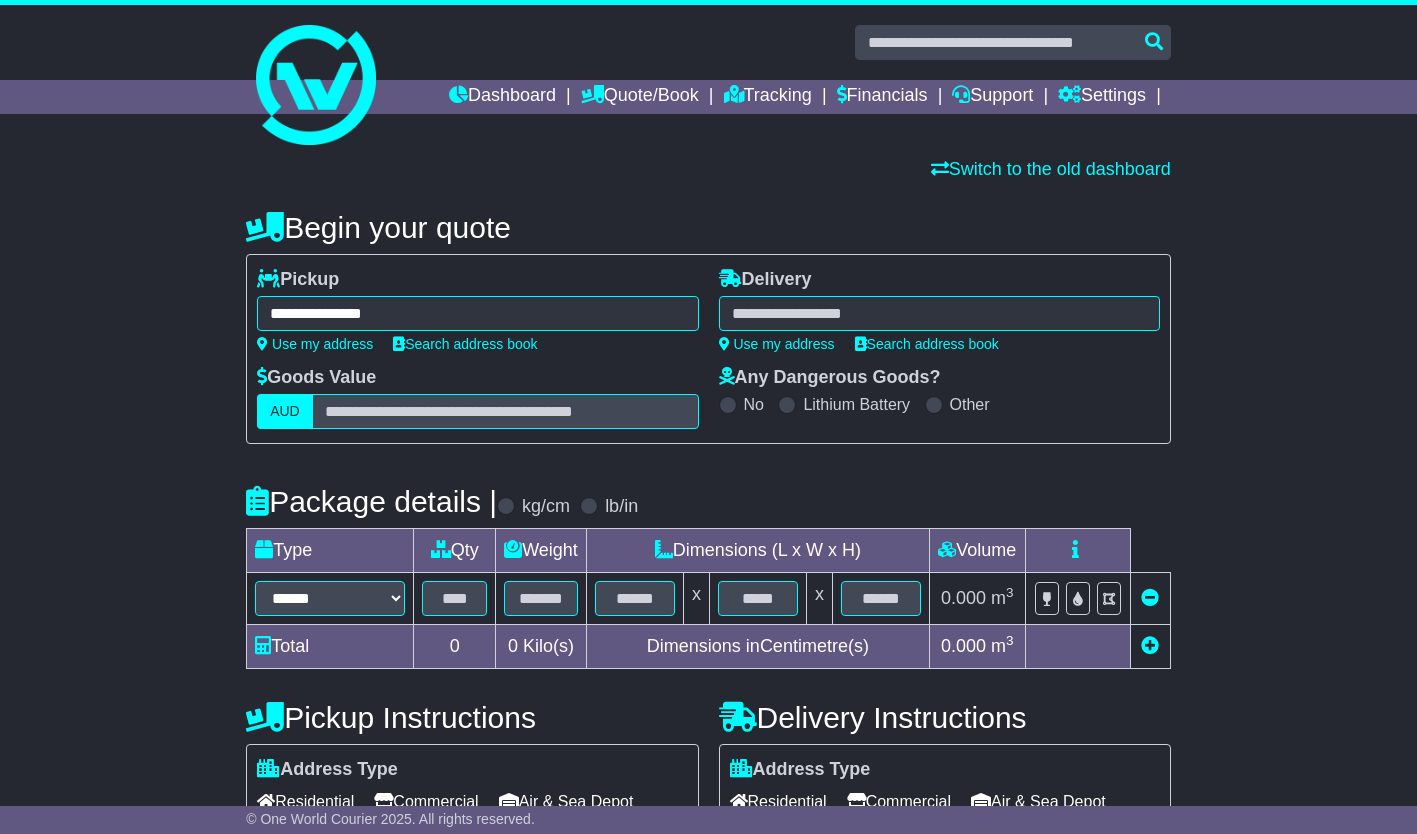 click at bounding box center [939, 313] 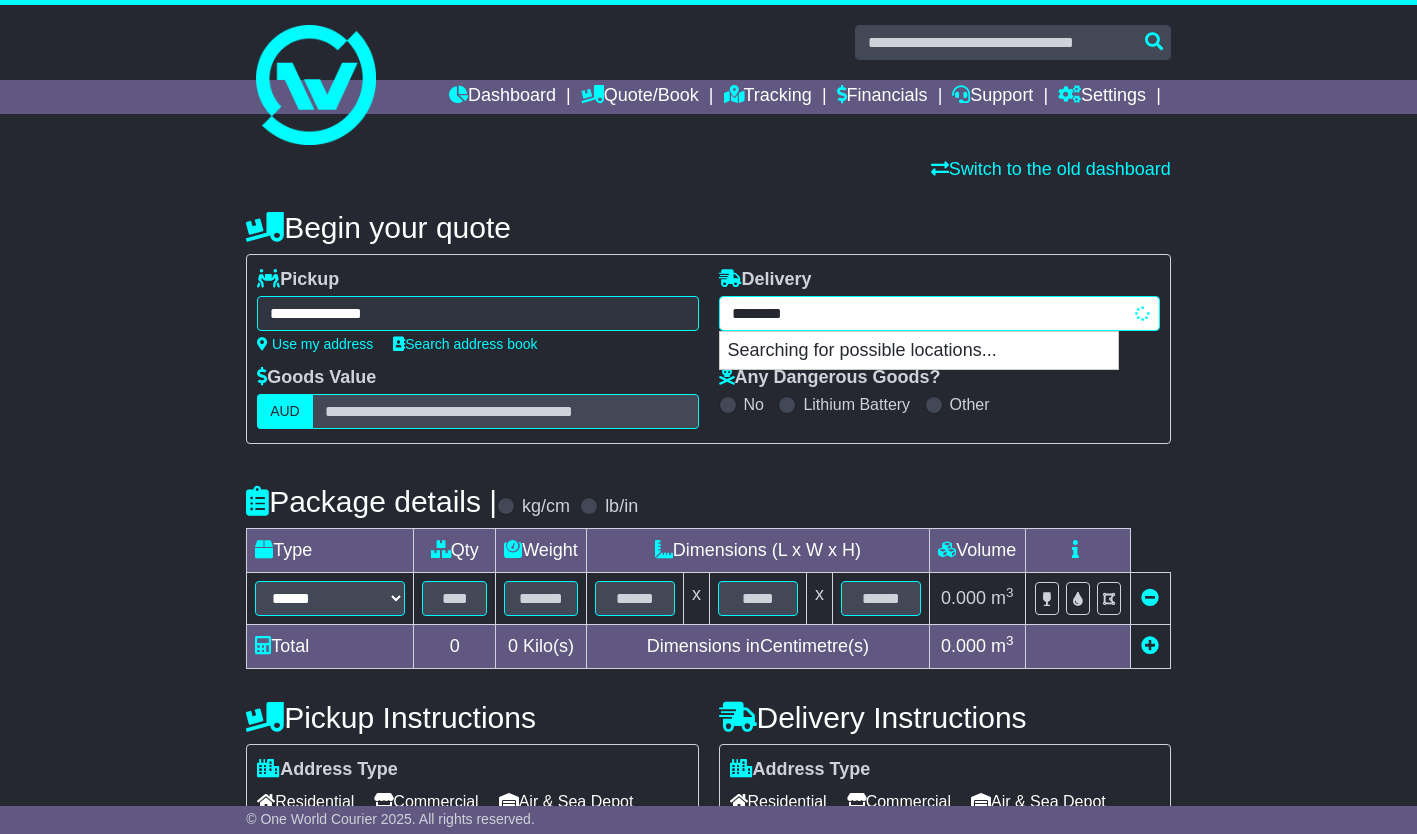 type on "*********" 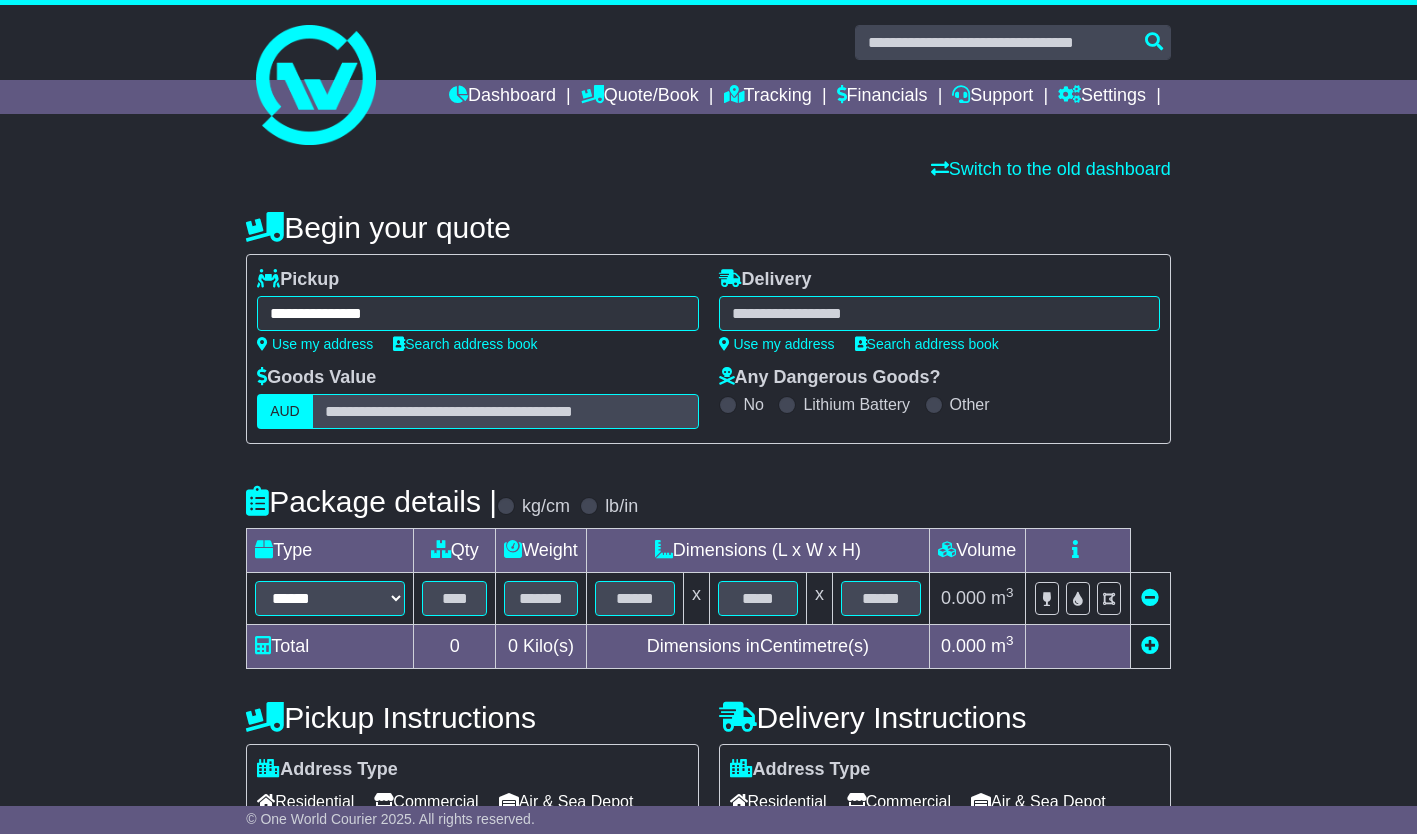 drag, startPoint x: 841, startPoint y: 296, endPoint x: 823, endPoint y: 300, distance: 18.439089 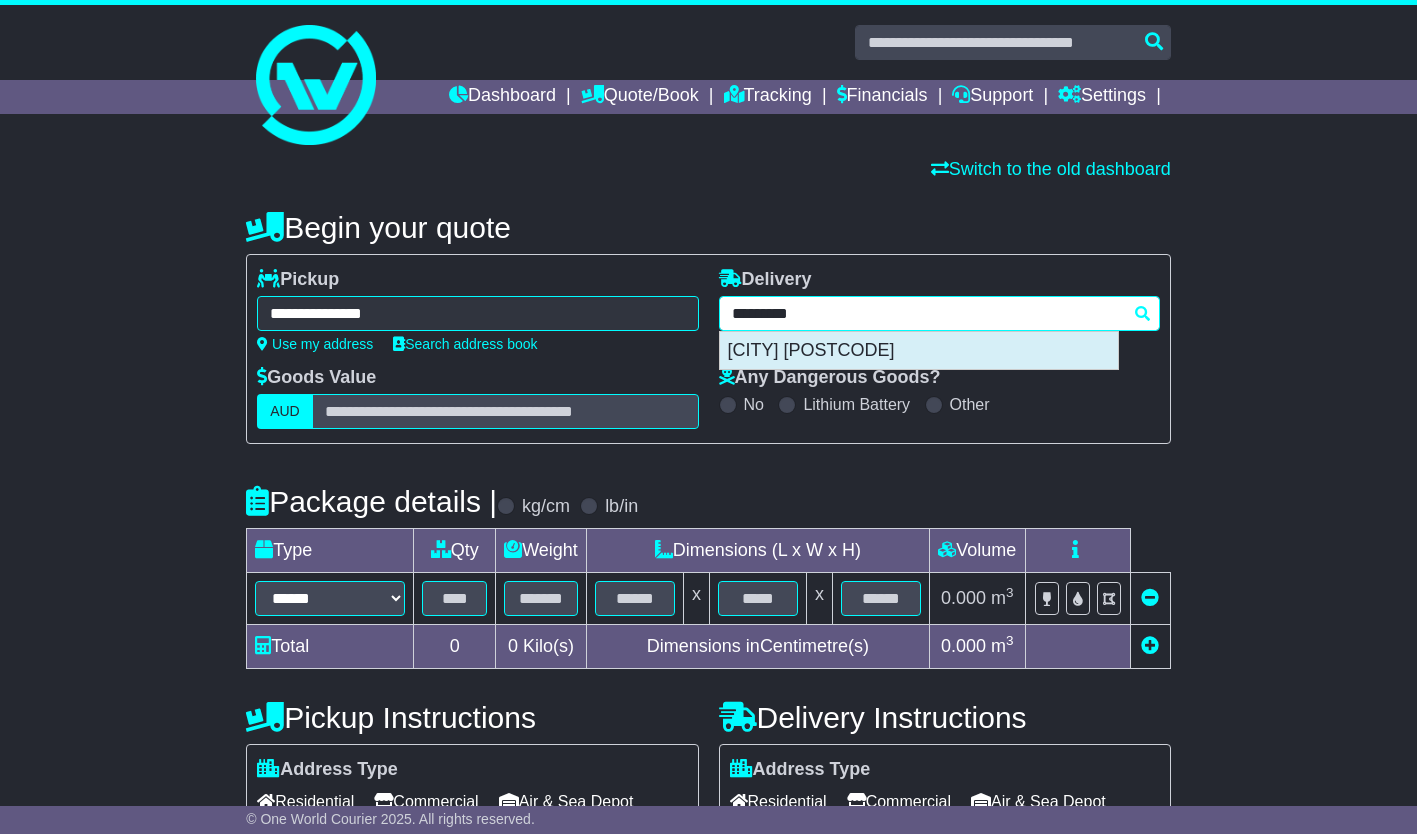 click on "INGLESIDE 2101" at bounding box center [919, 351] 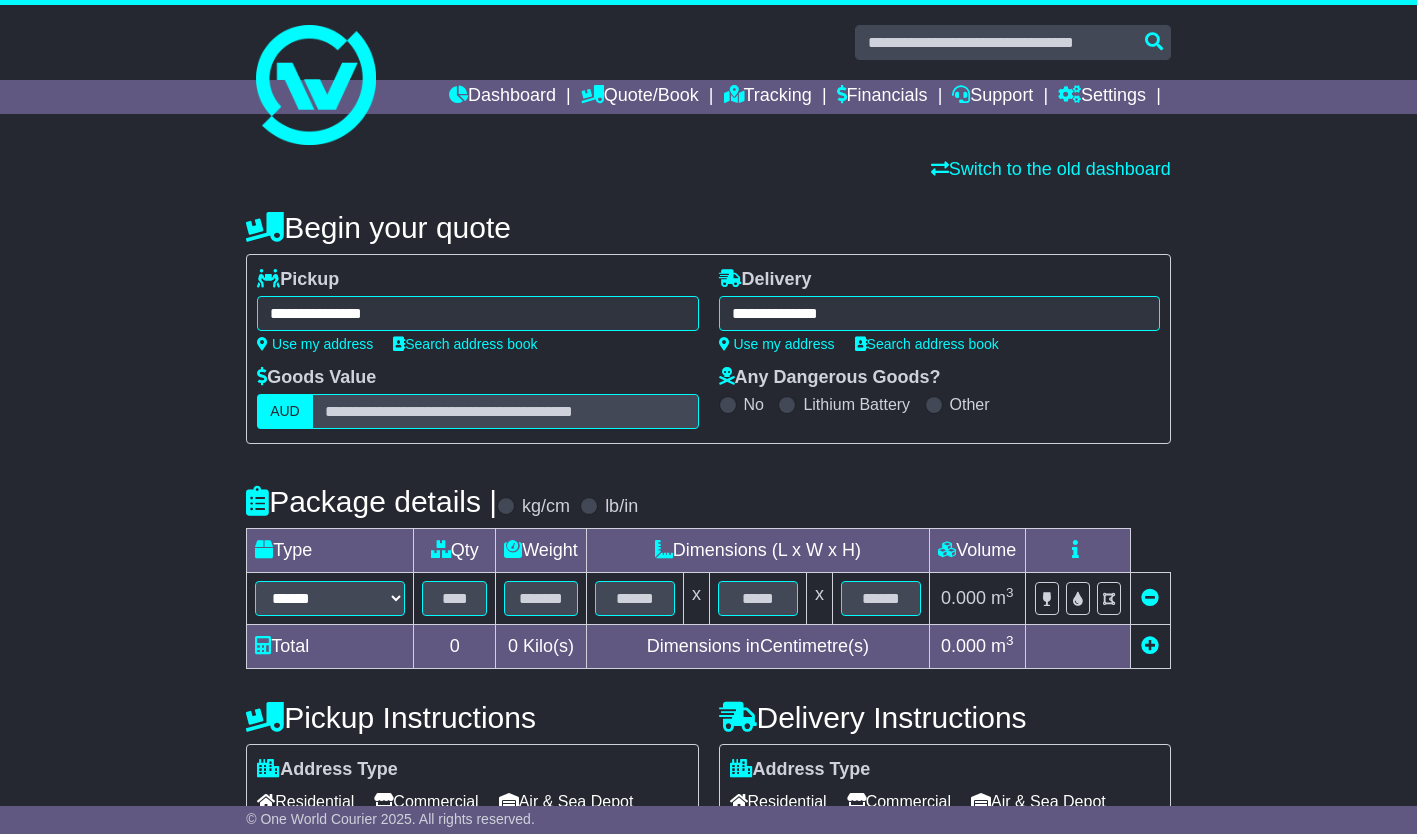 type on "**********" 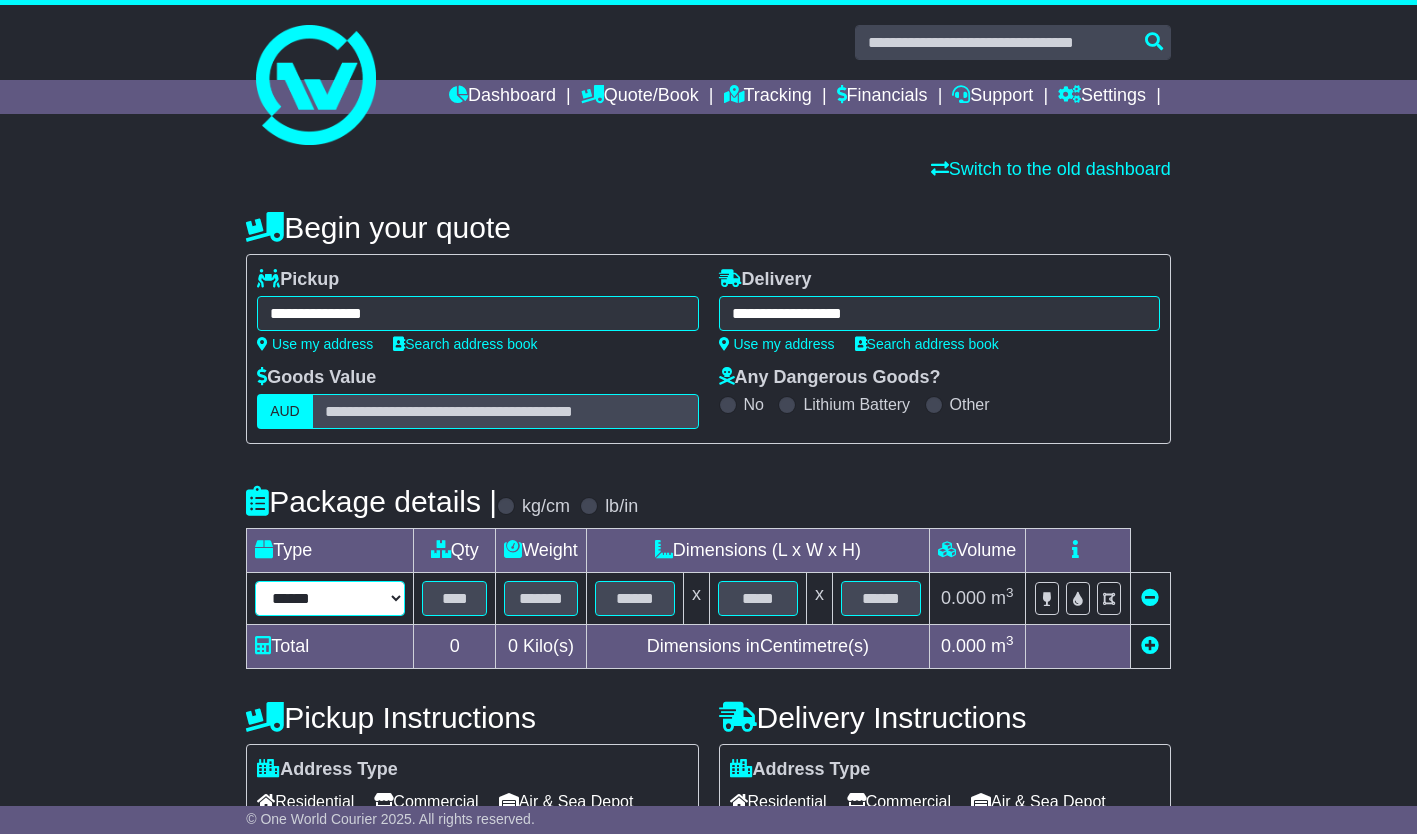 drag, startPoint x: 333, startPoint y: 610, endPoint x: 342, endPoint y: 588, distance: 23.769728 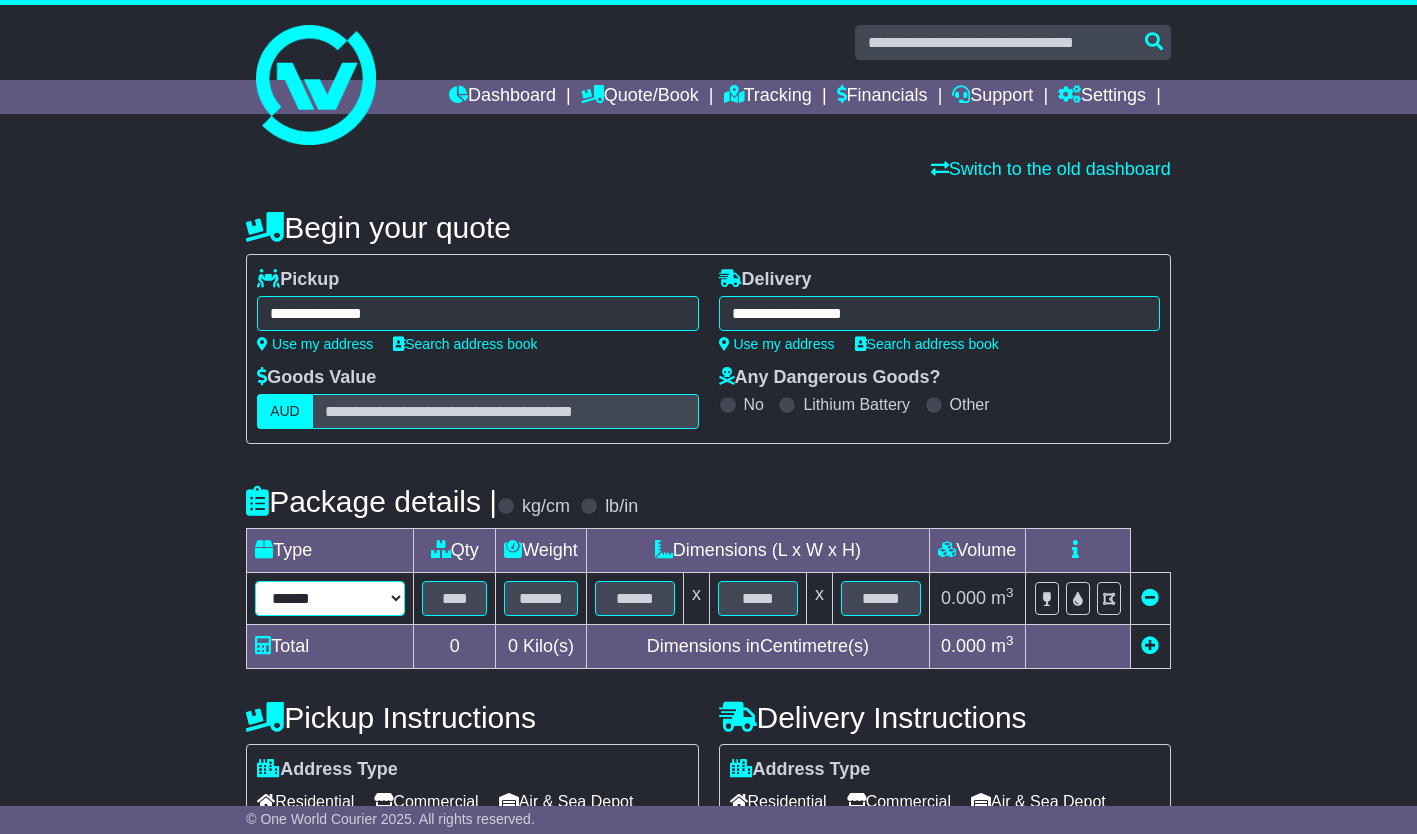 click on "**********" at bounding box center (330, 598) 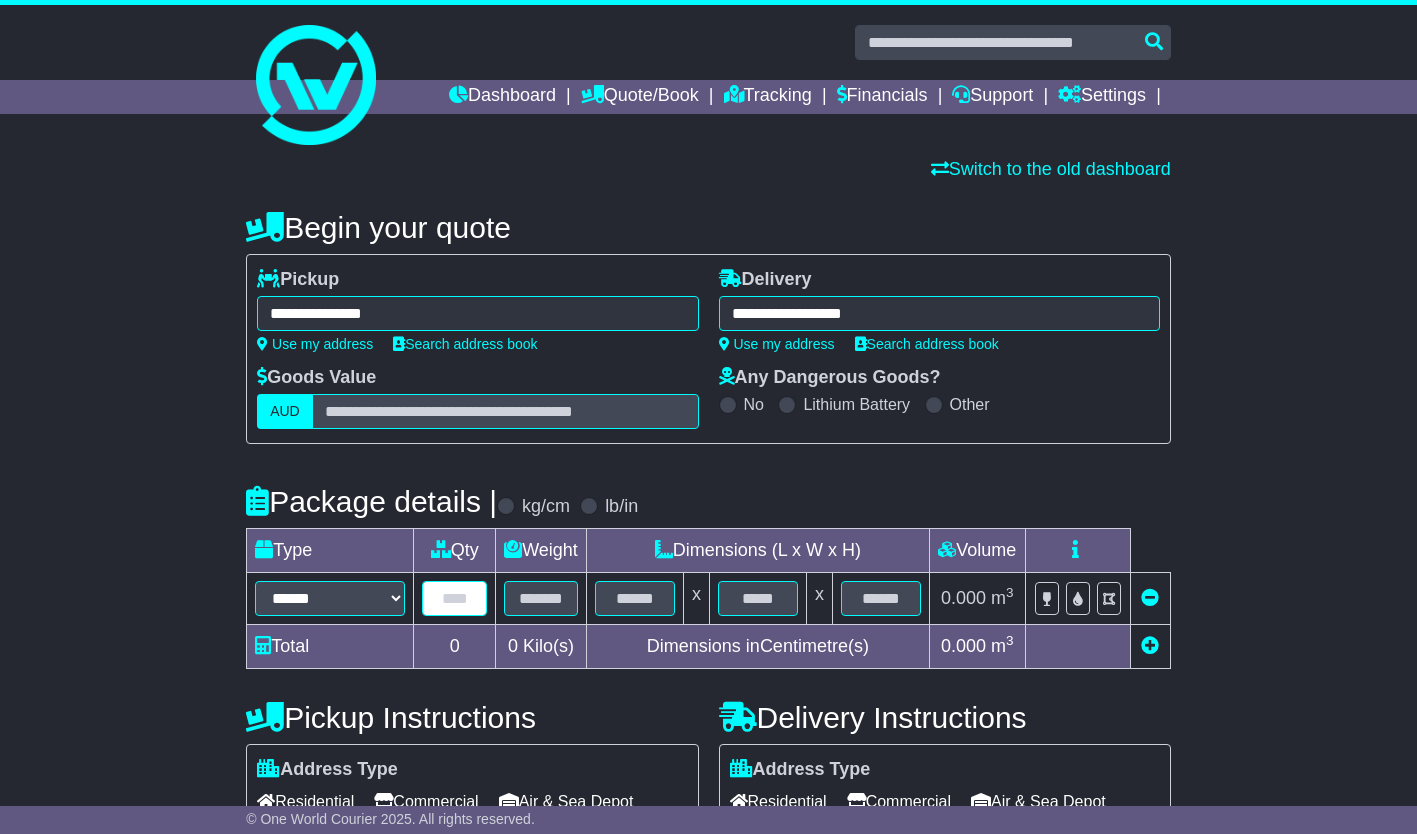 click at bounding box center (454, 598) 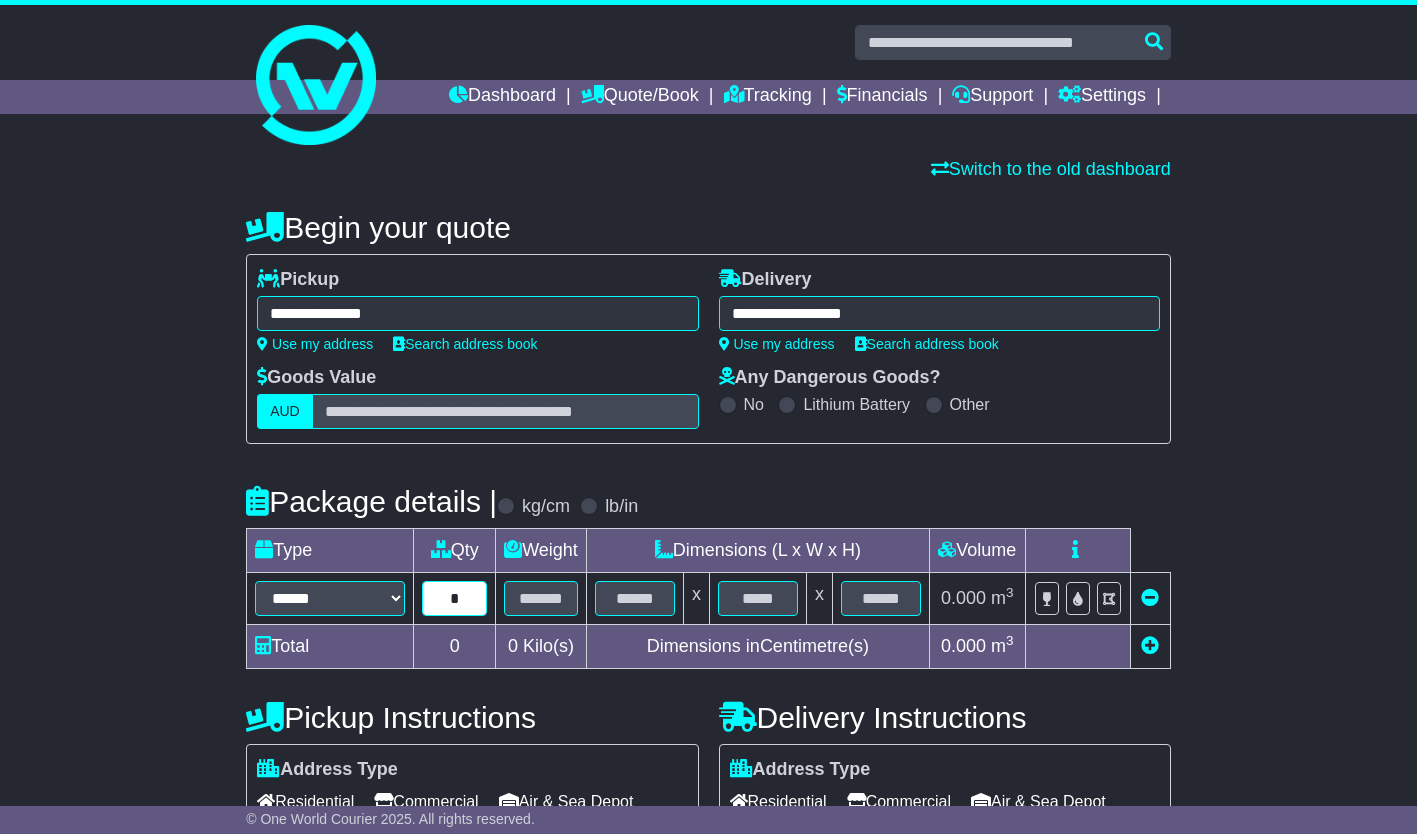 type on "*" 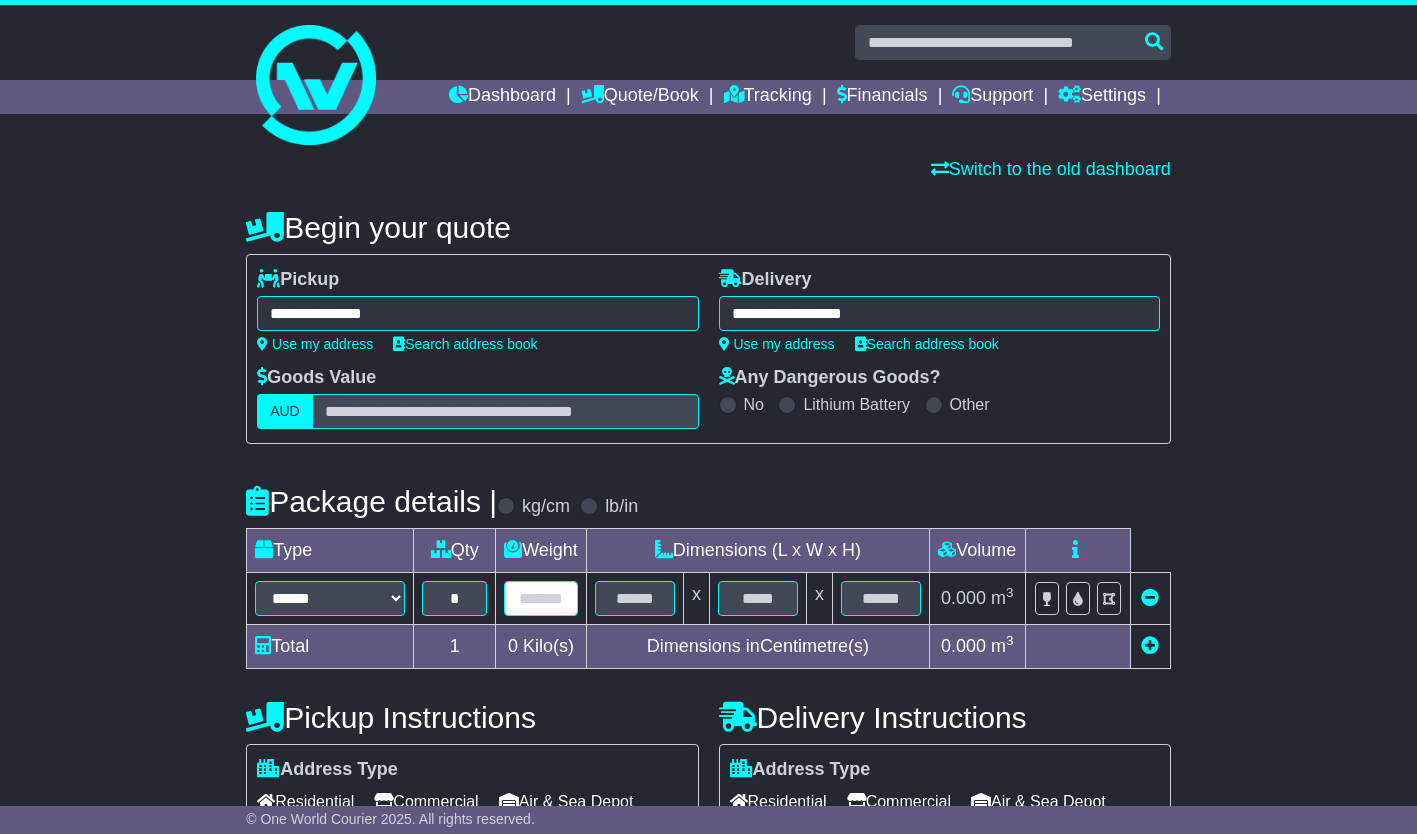 click at bounding box center (541, 598) 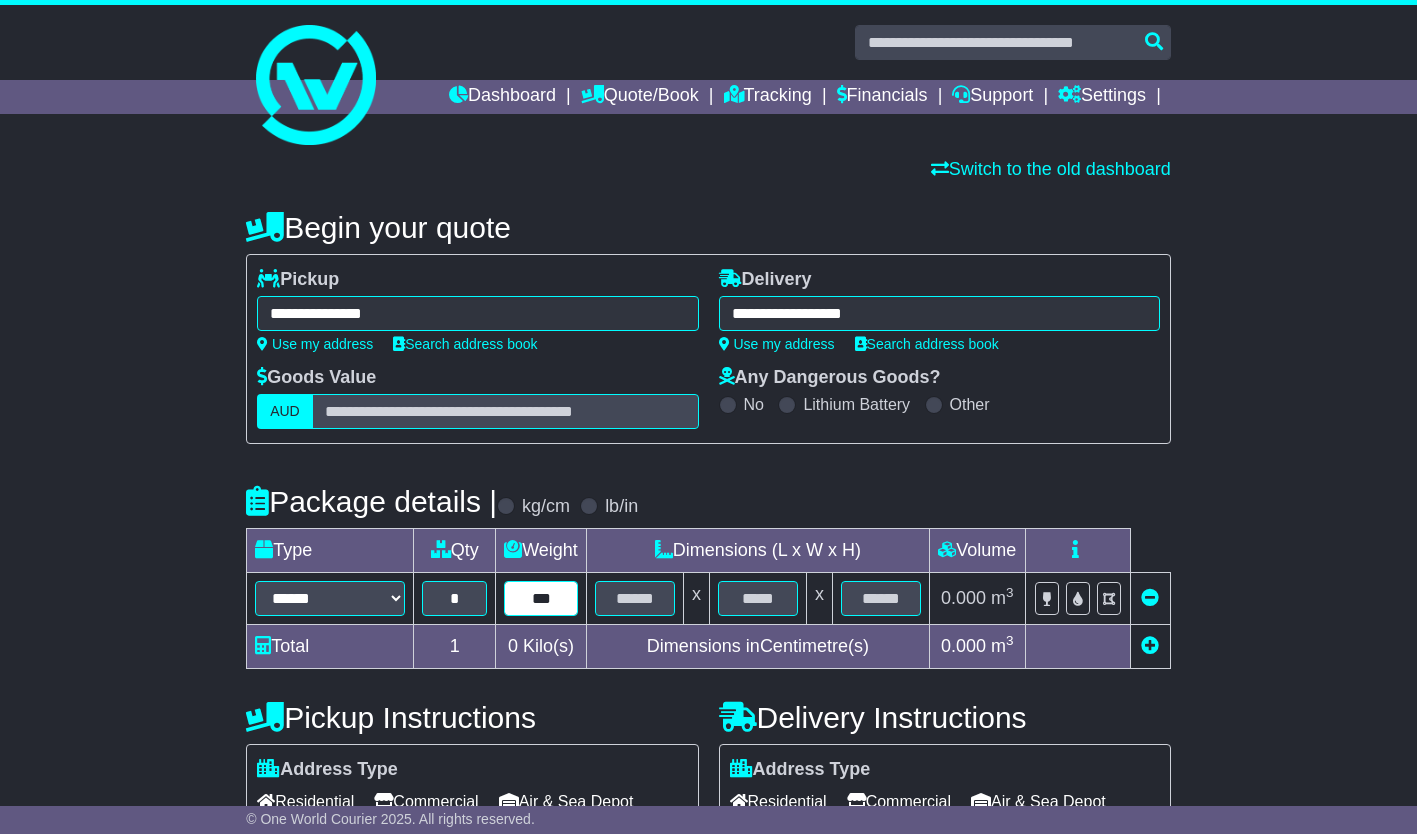 type on "***" 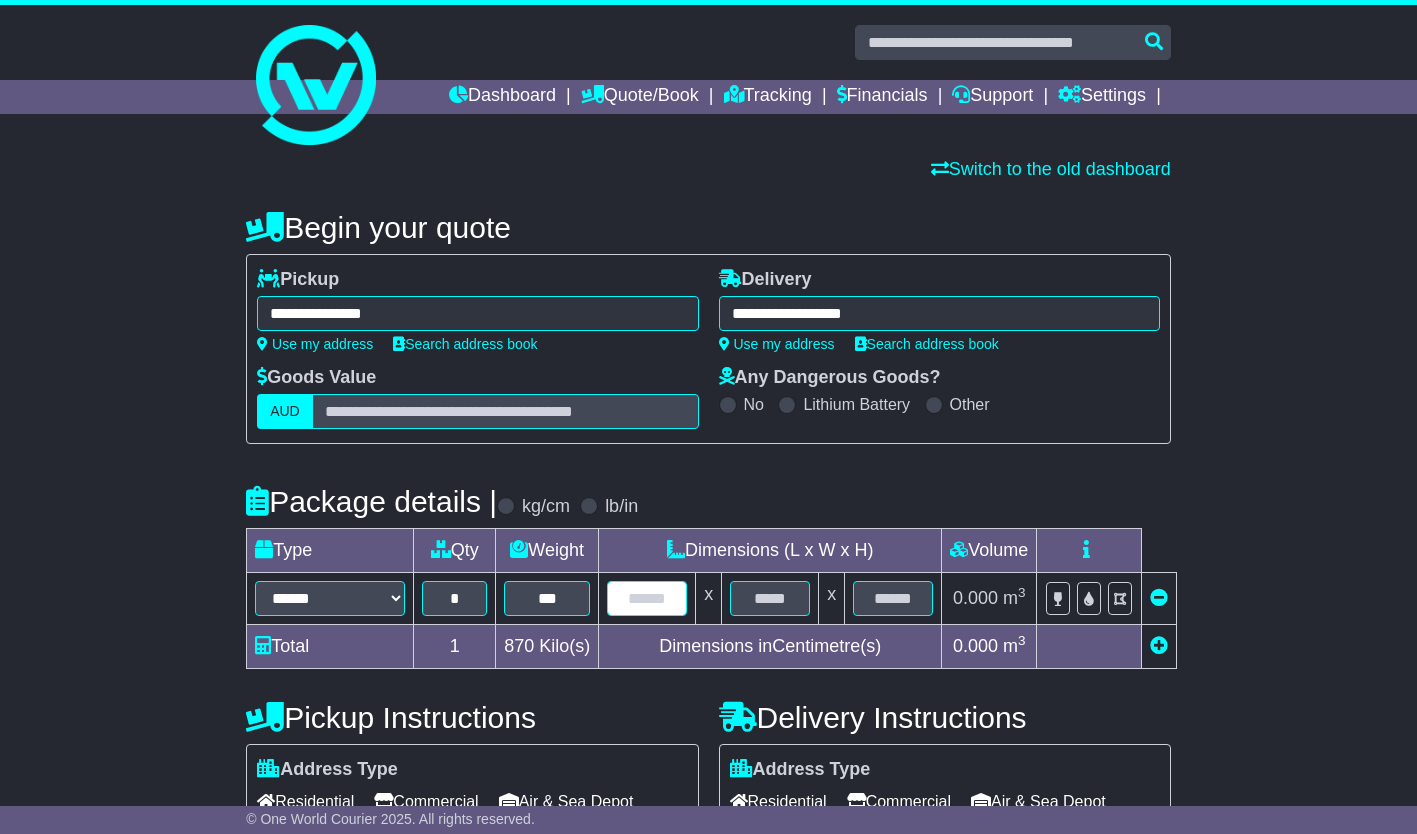 click at bounding box center (647, 598) 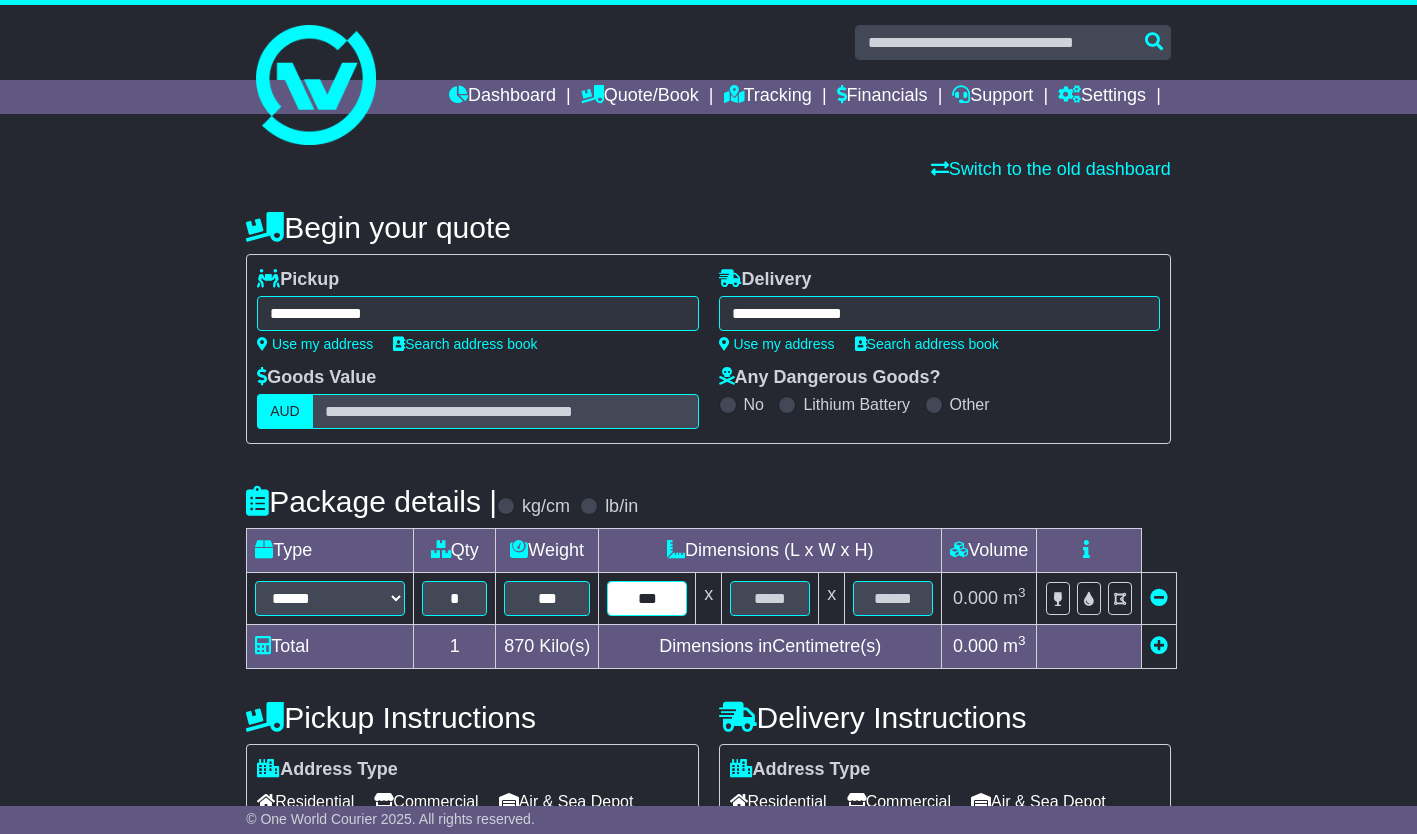 type on "***" 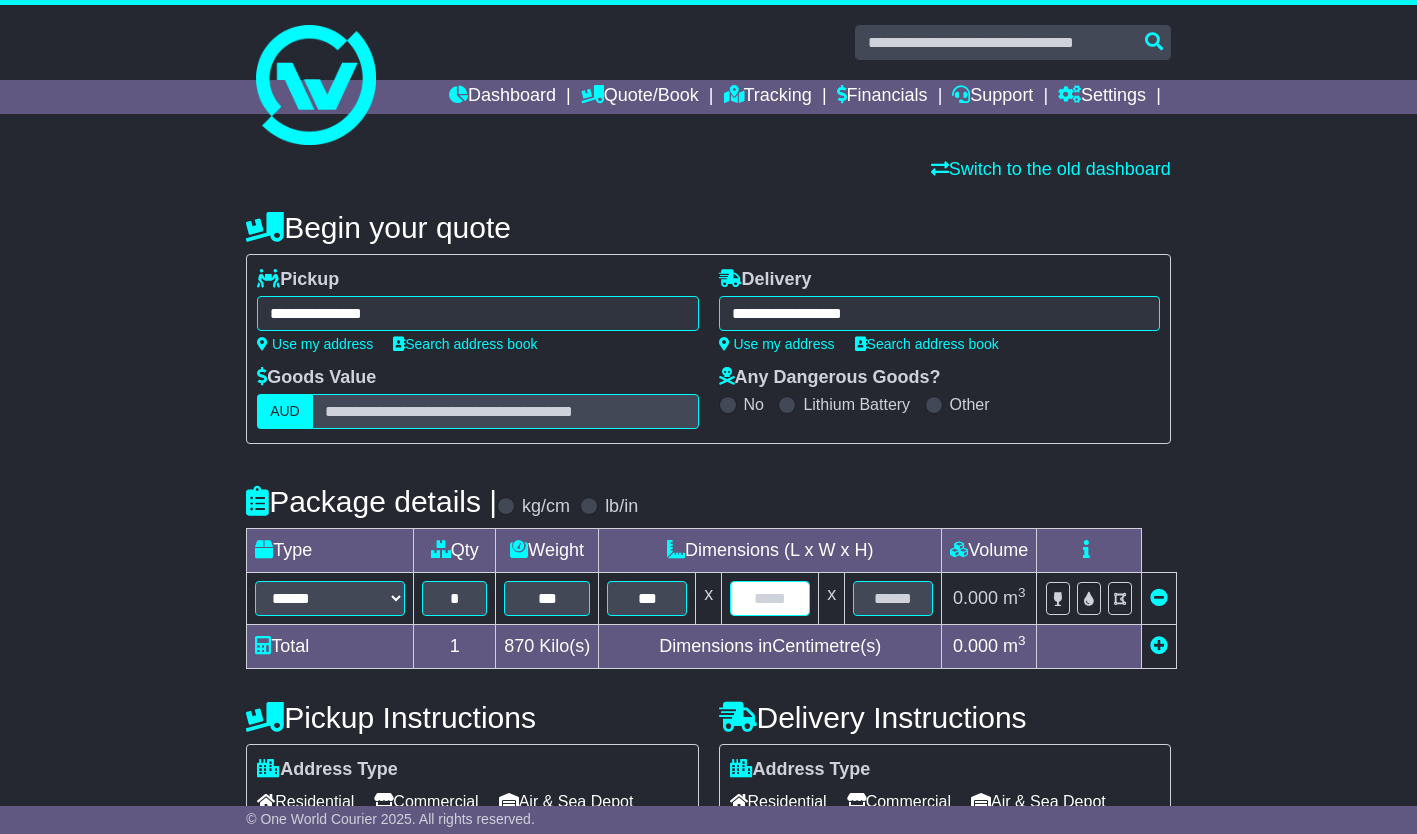 click at bounding box center (770, 598) 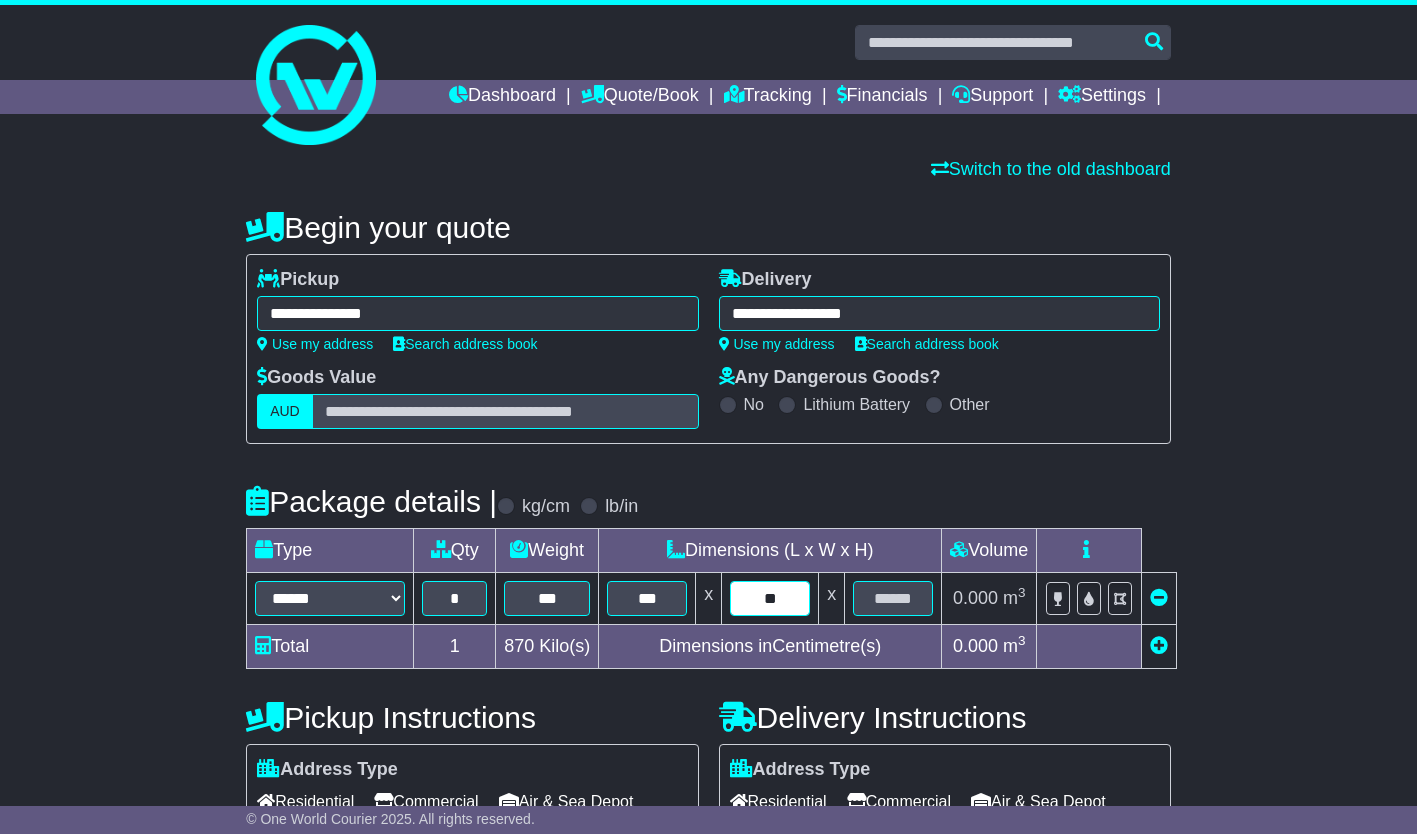 type on "**" 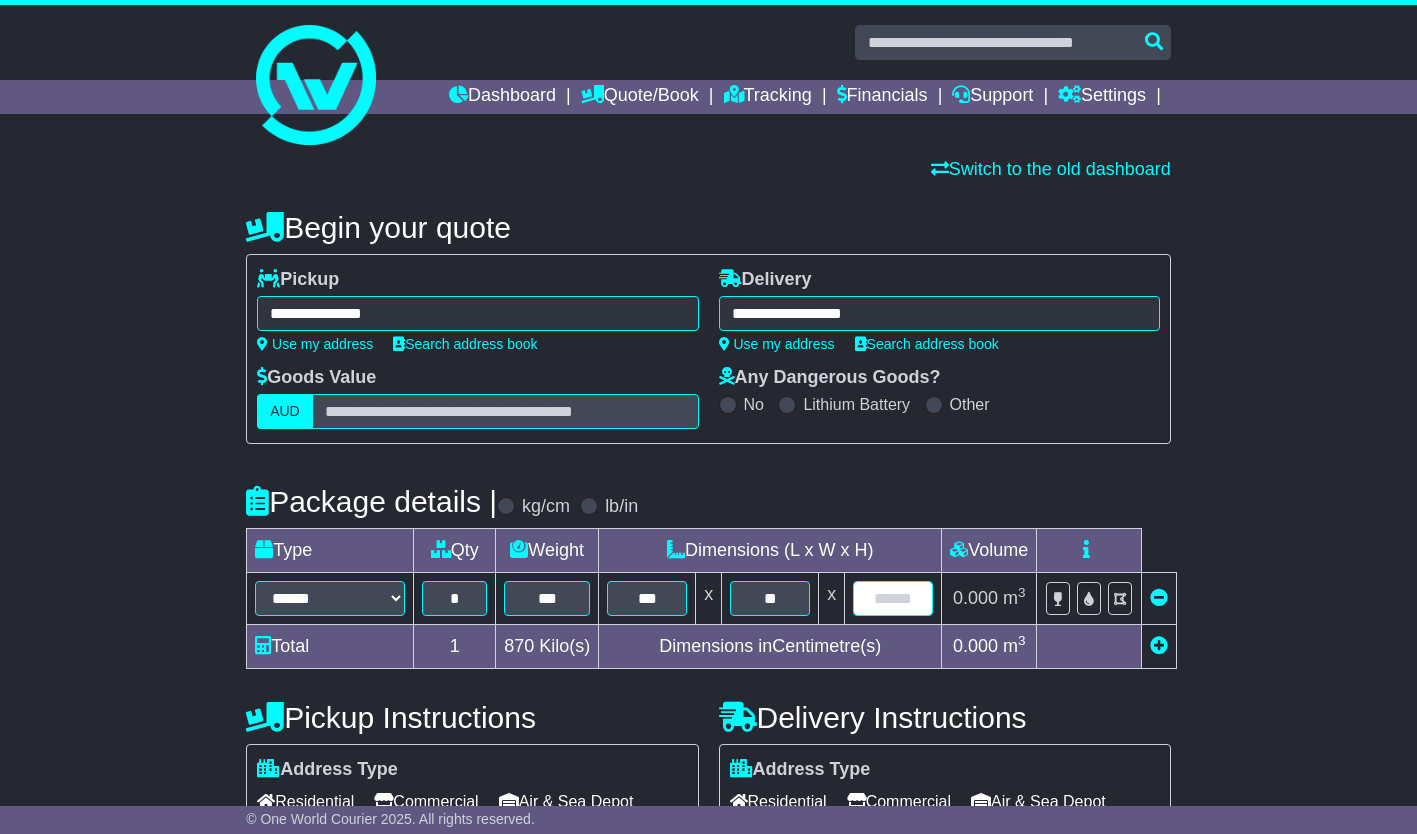 click at bounding box center [893, 598] 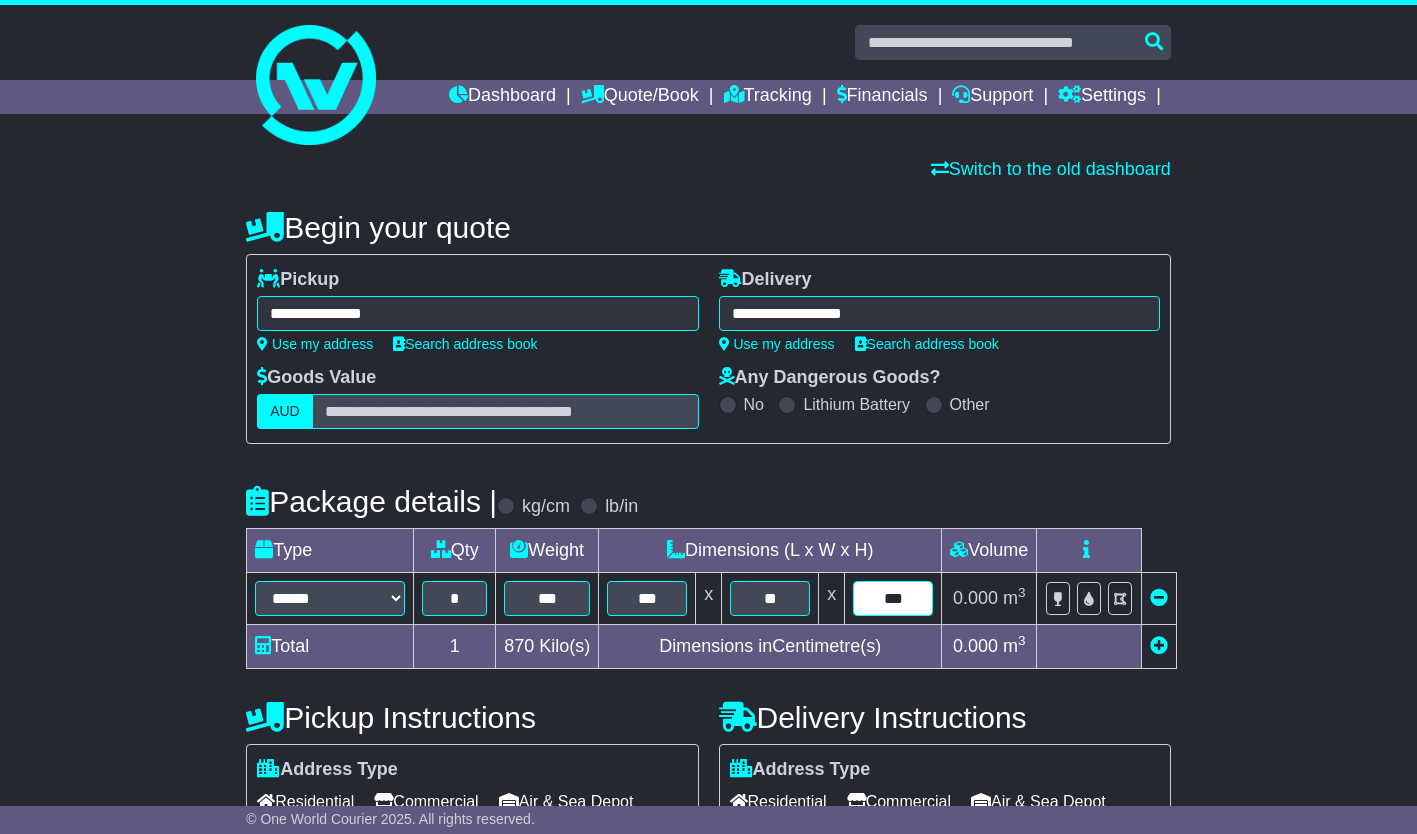 type on "***" 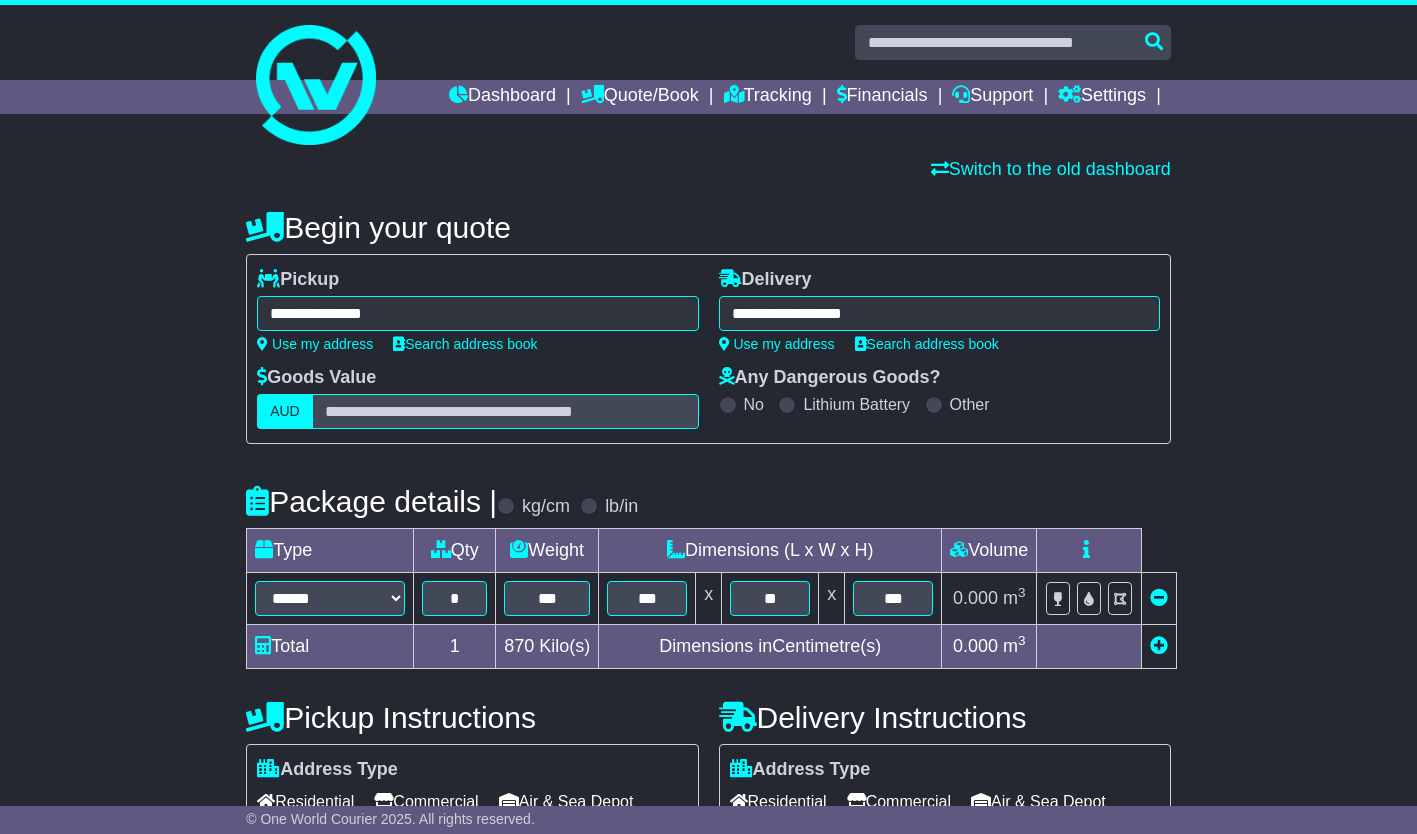 click at bounding box center (1159, 645) 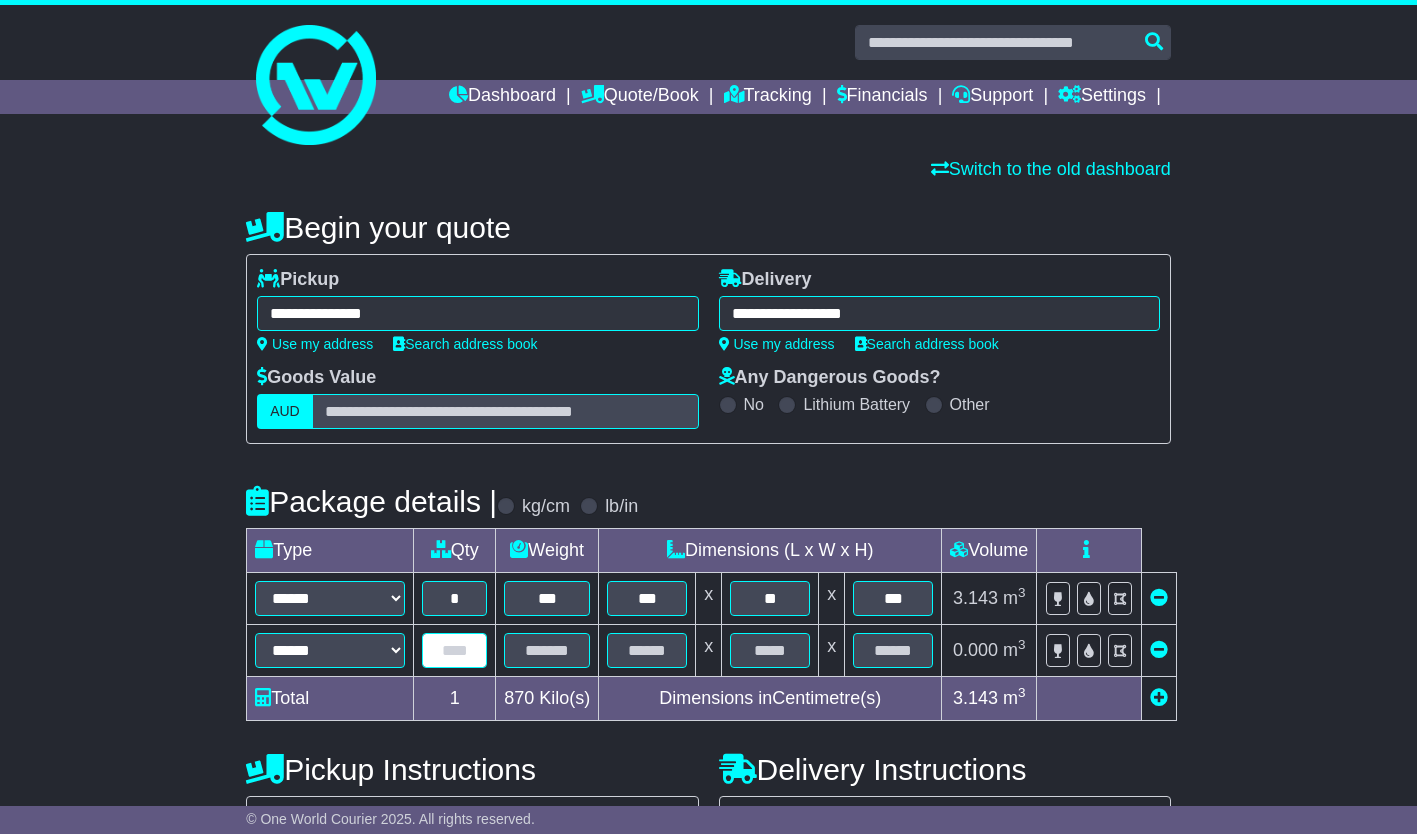 click at bounding box center [454, 650] 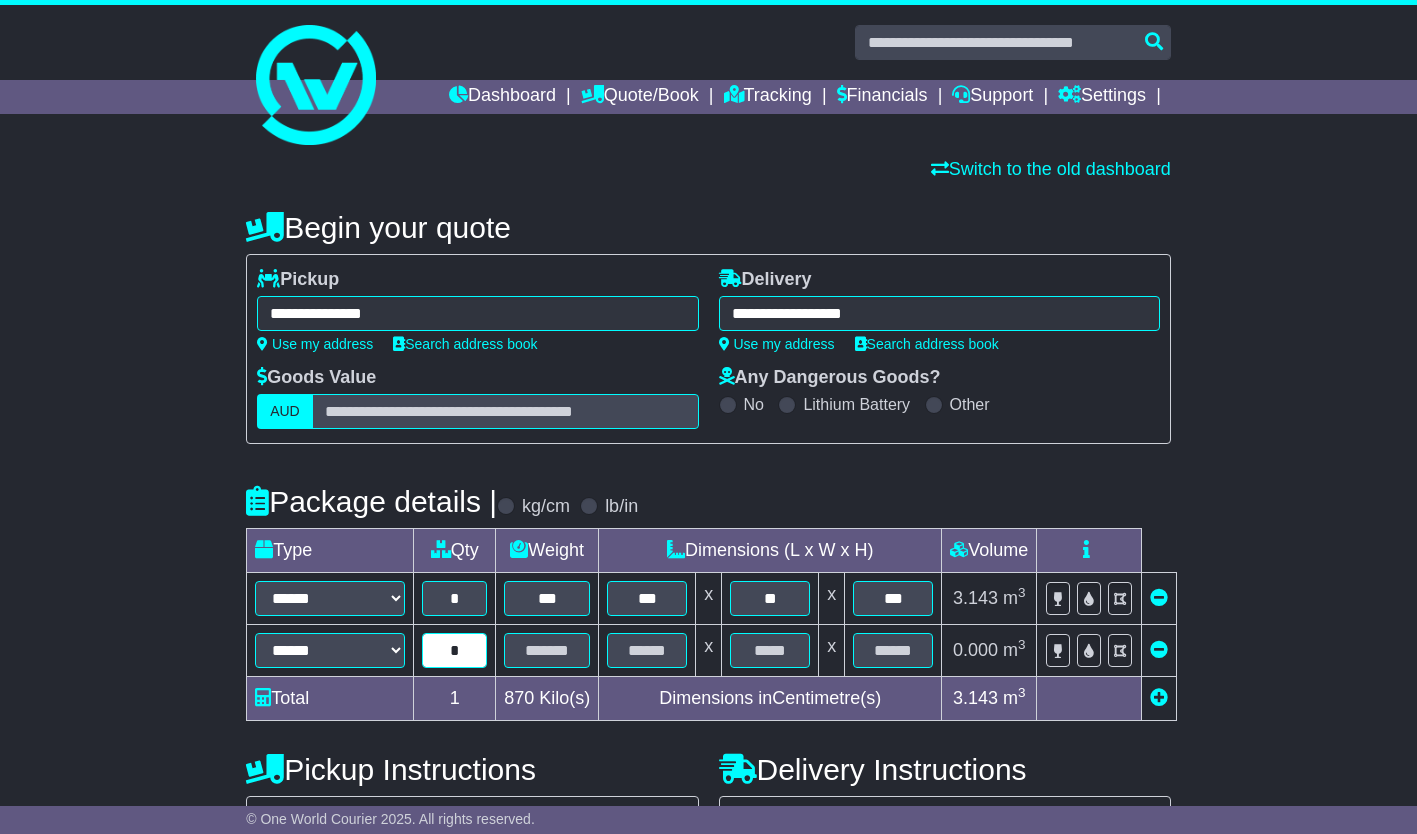 type on "*" 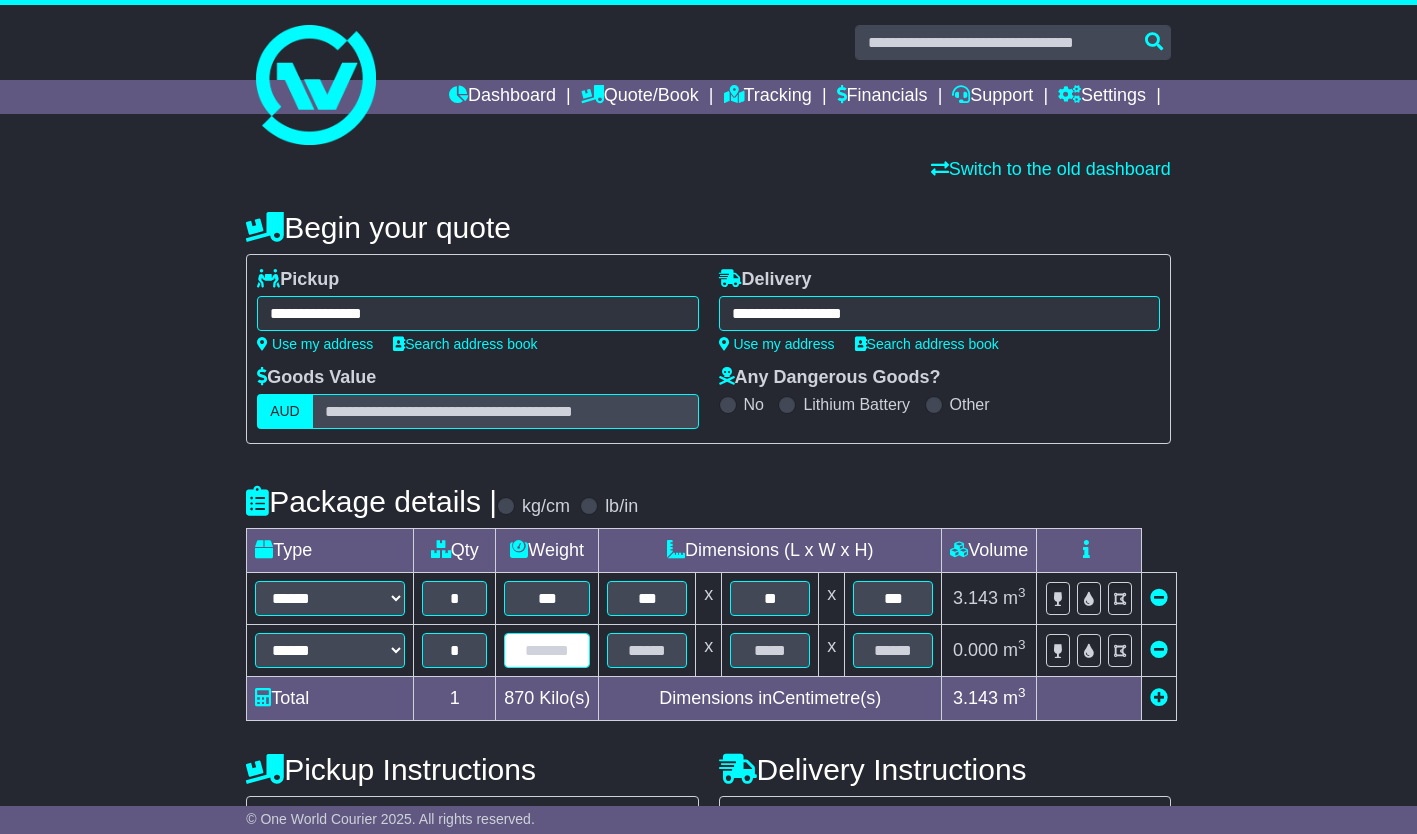 click at bounding box center [547, 650] 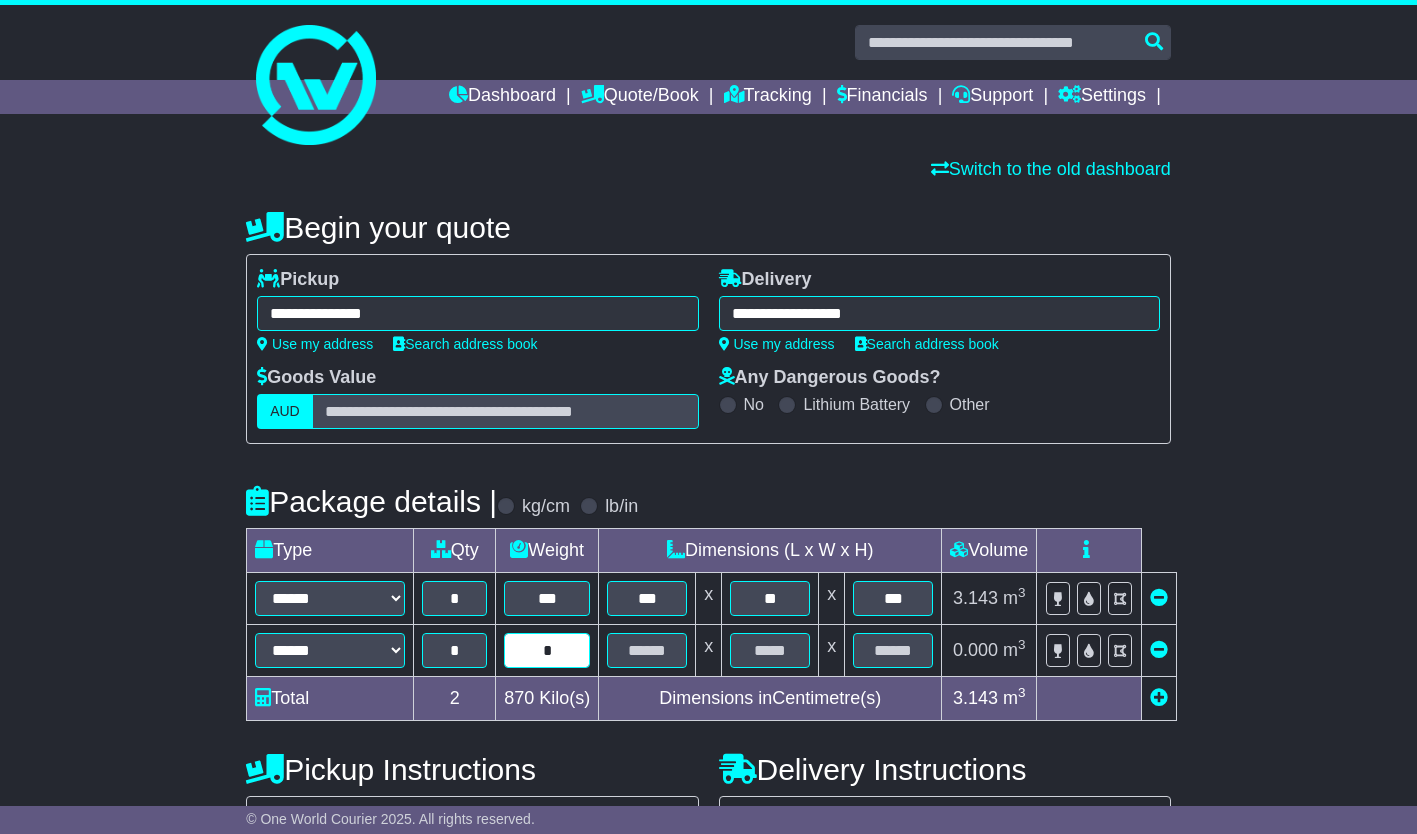 type on "*" 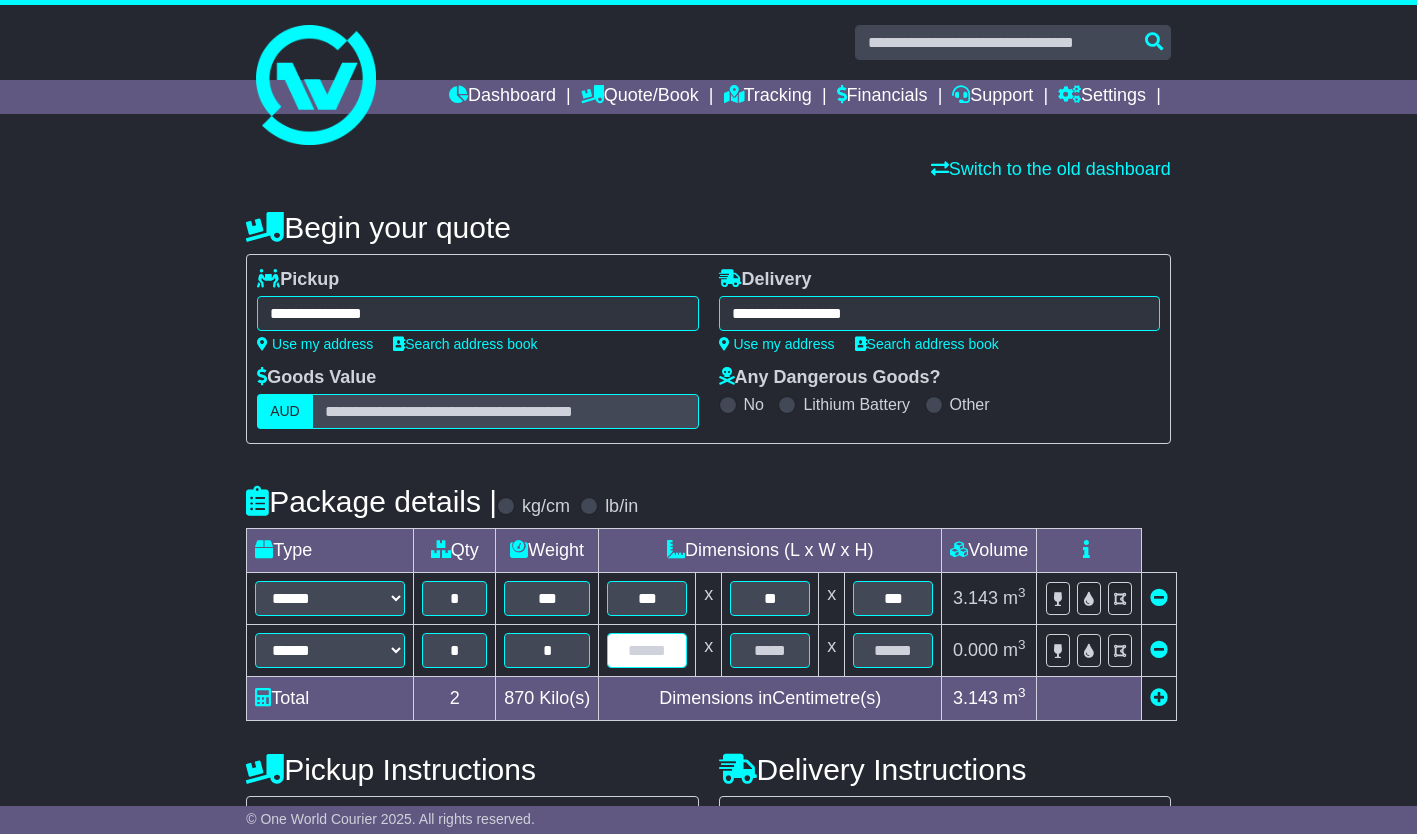 click at bounding box center [647, 650] 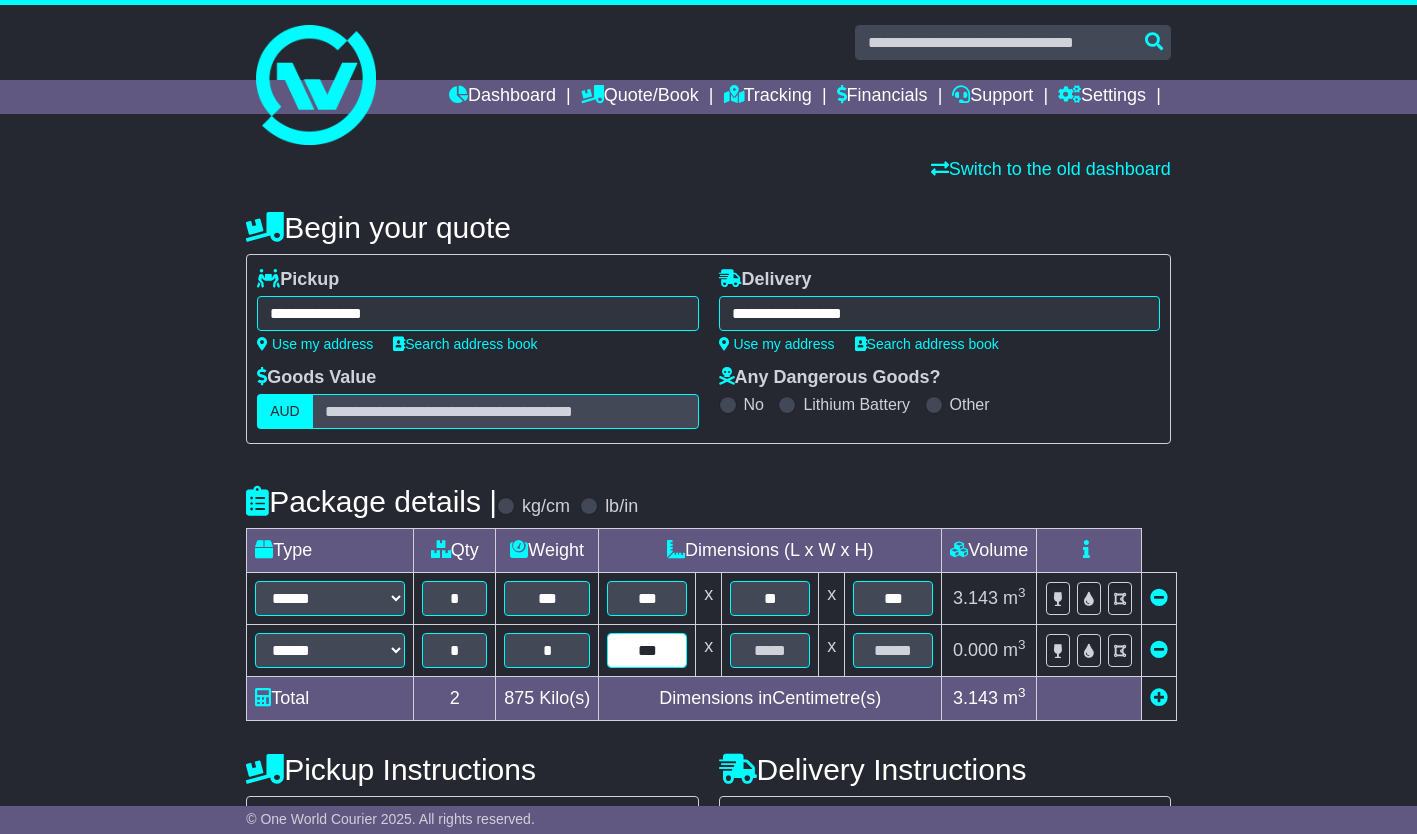 type on "***" 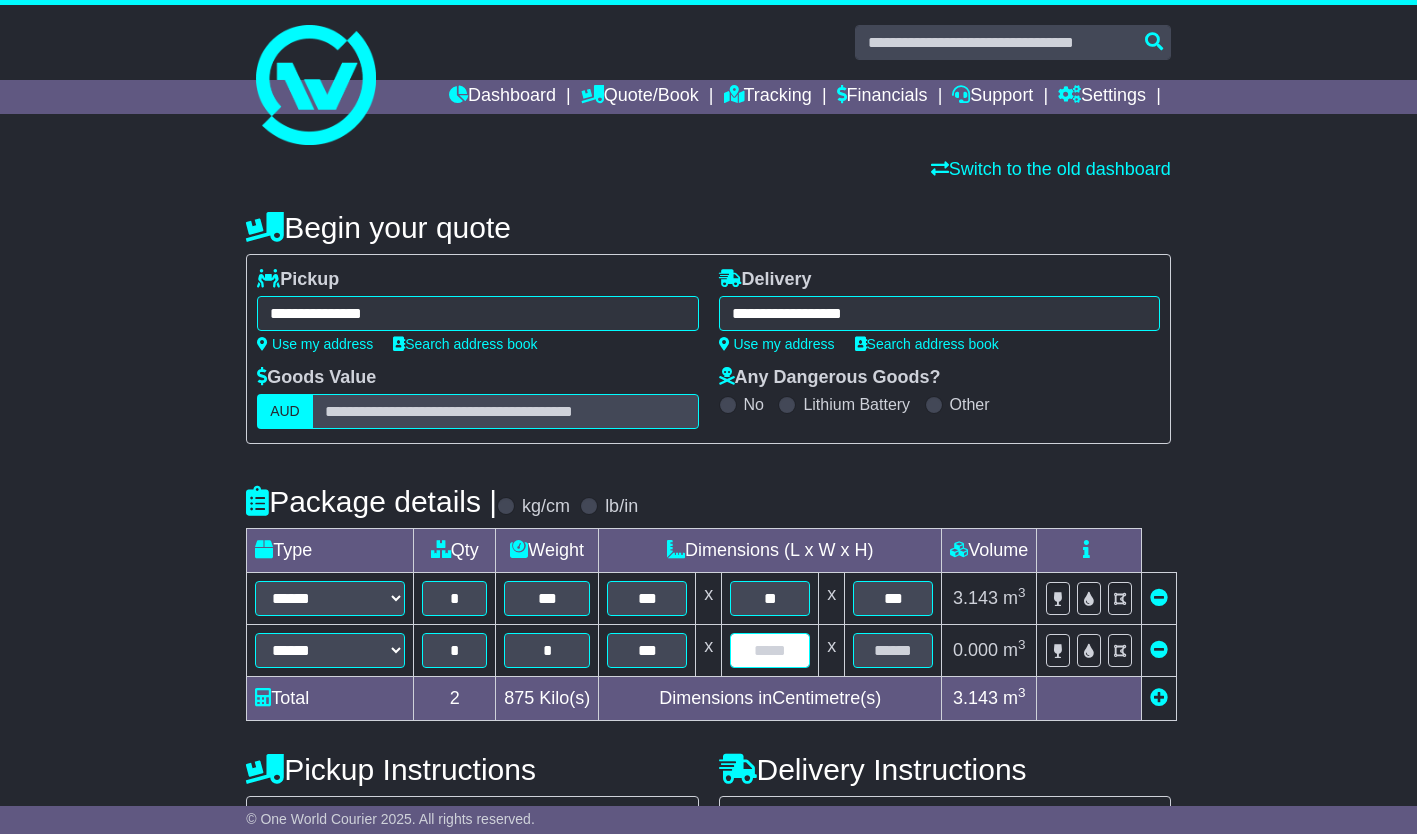 click at bounding box center (770, 650) 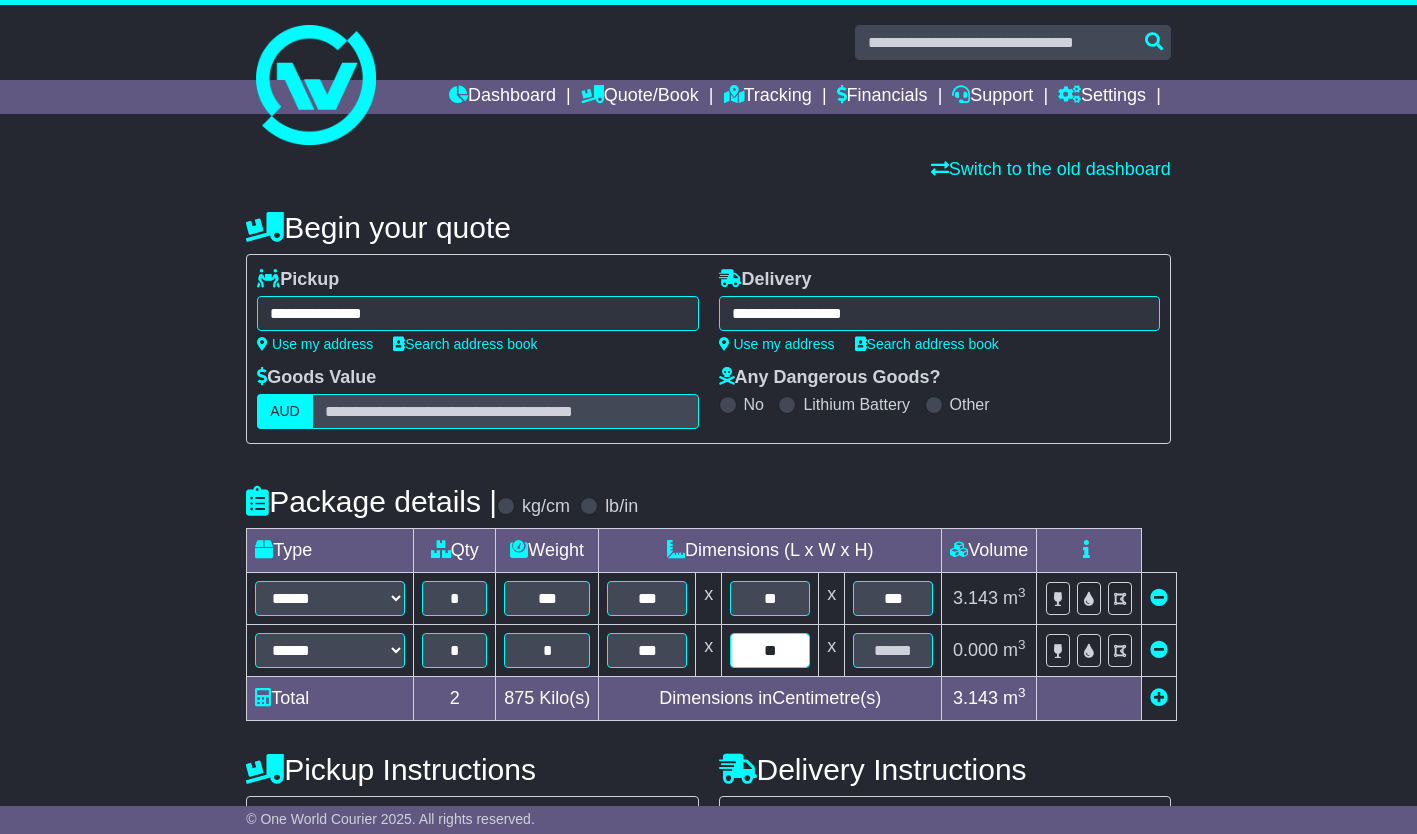 type on "**" 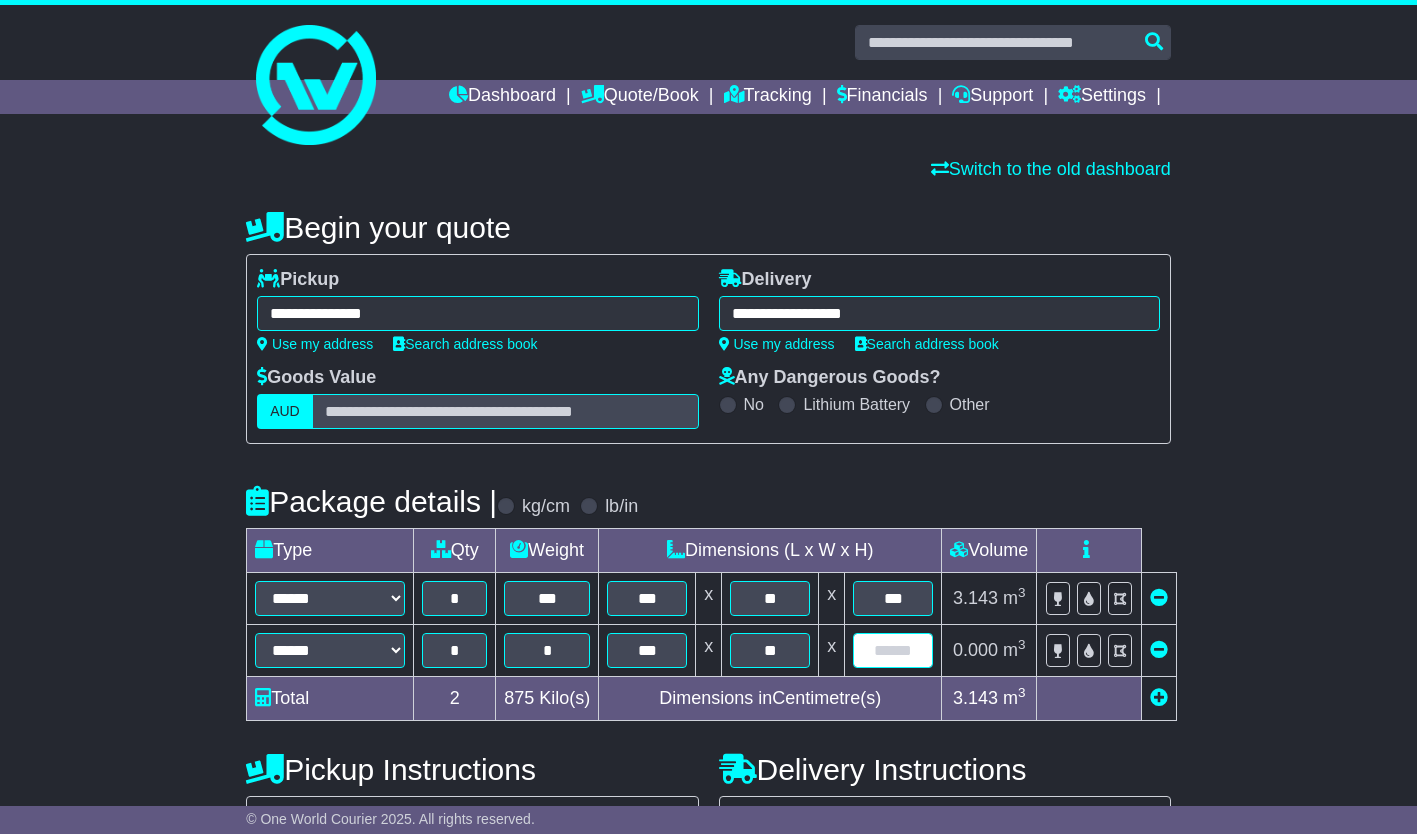 click at bounding box center [893, 650] 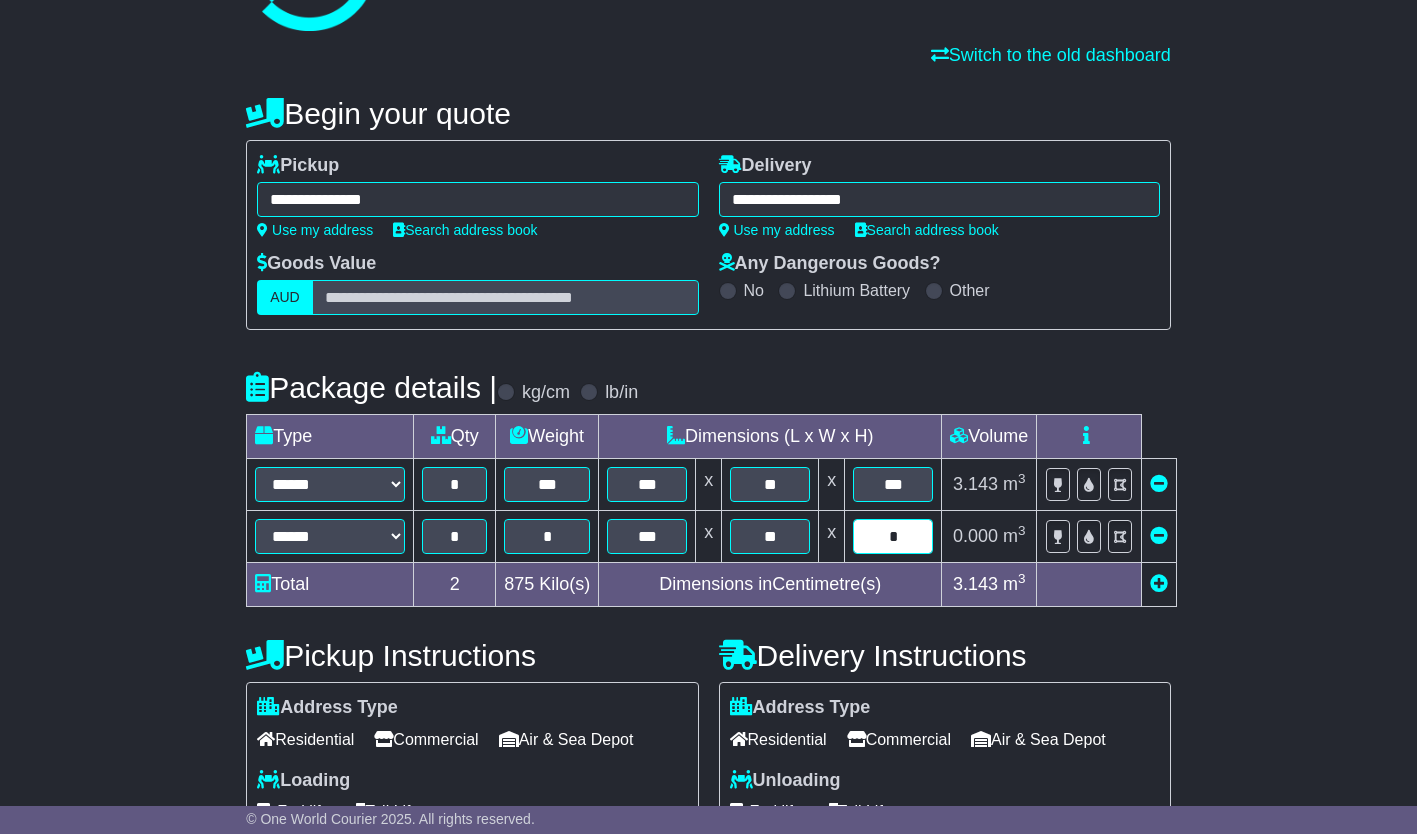 scroll, scrollTop: 300, scrollLeft: 0, axis: vertical 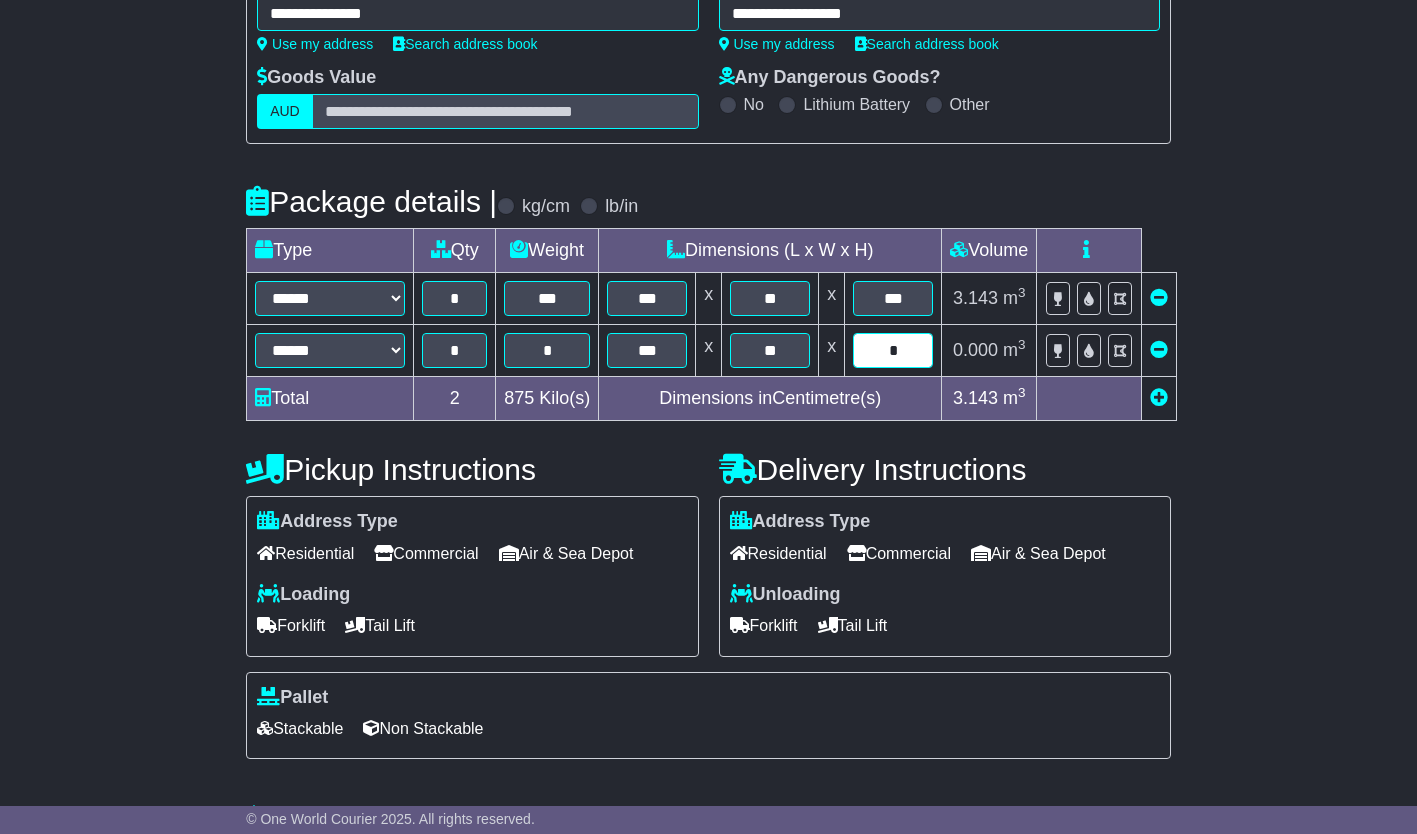 type on "*" 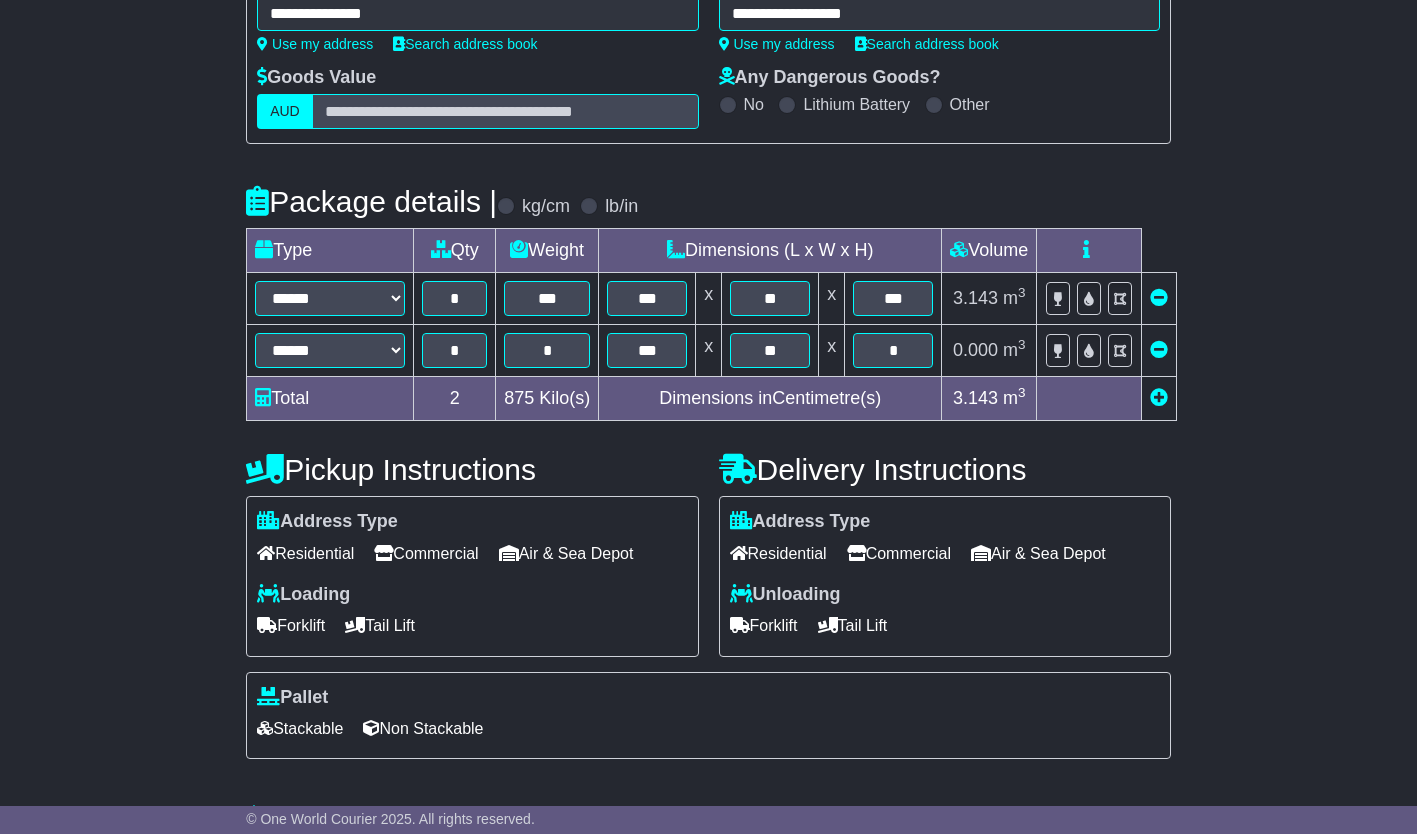 click on "Commercial" at bounding box center (426, 553) 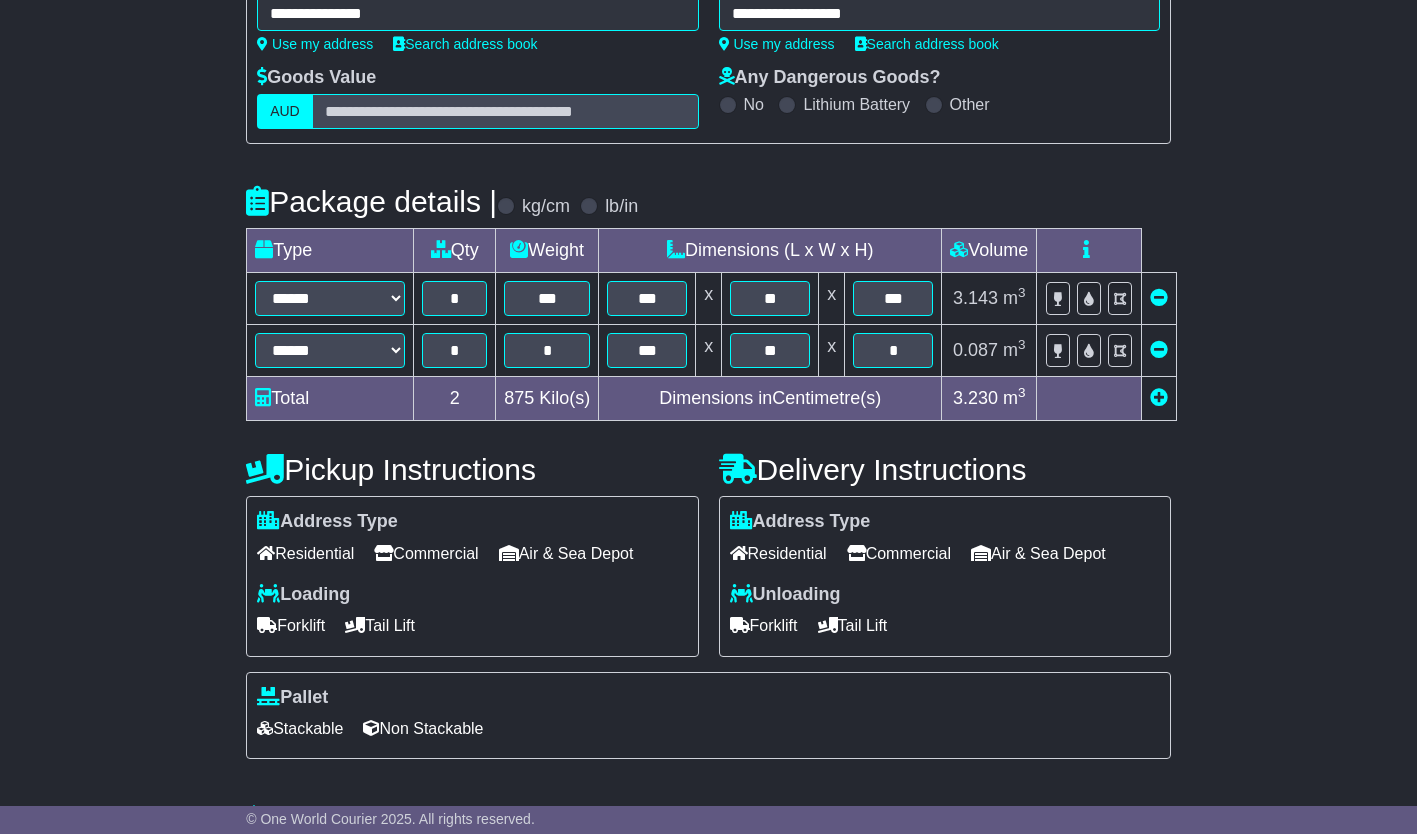 click on "Forklift" at bounding box center (291, 625) 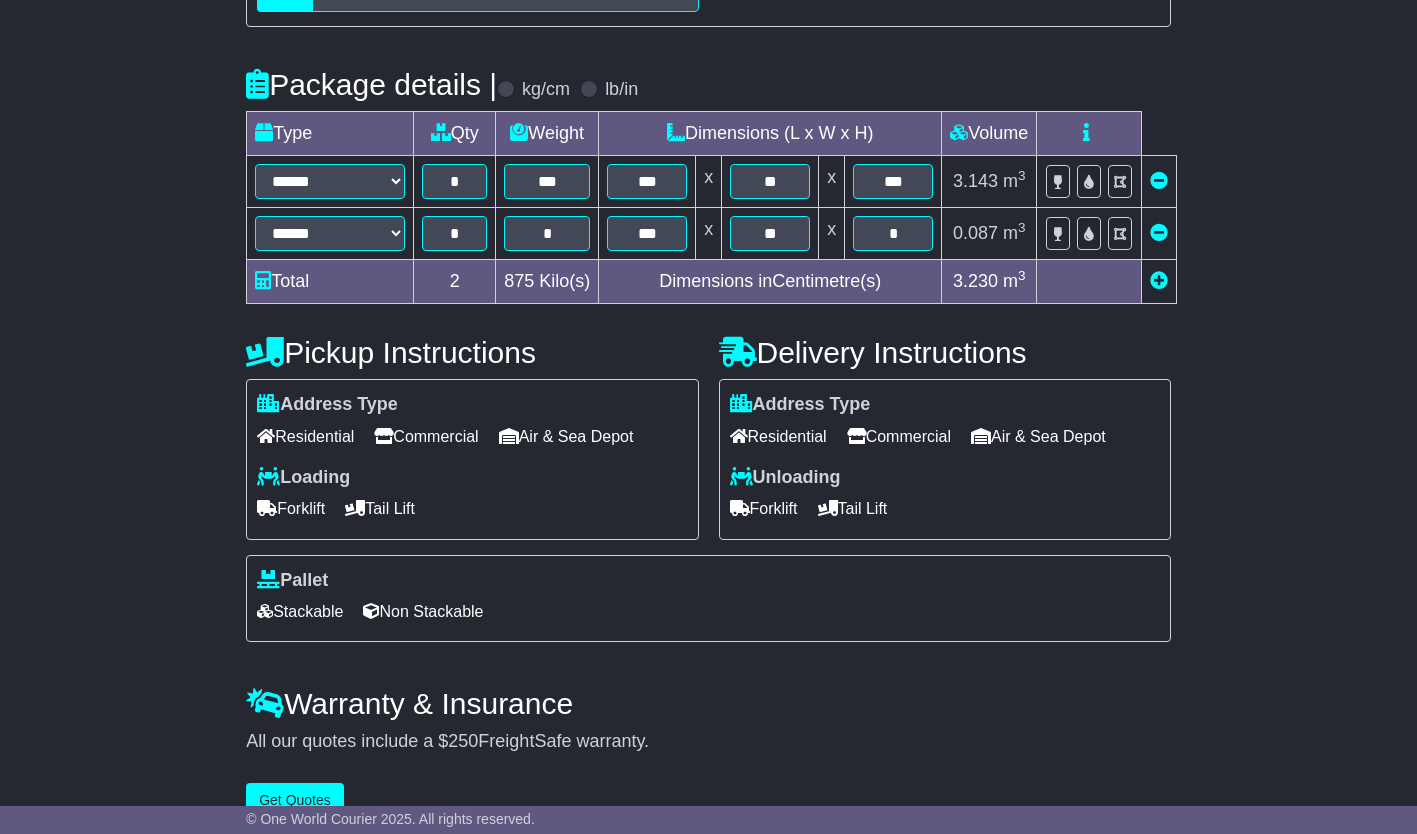 scroll, scrollTop: 456, scrollLeft: 0, axis: vertical 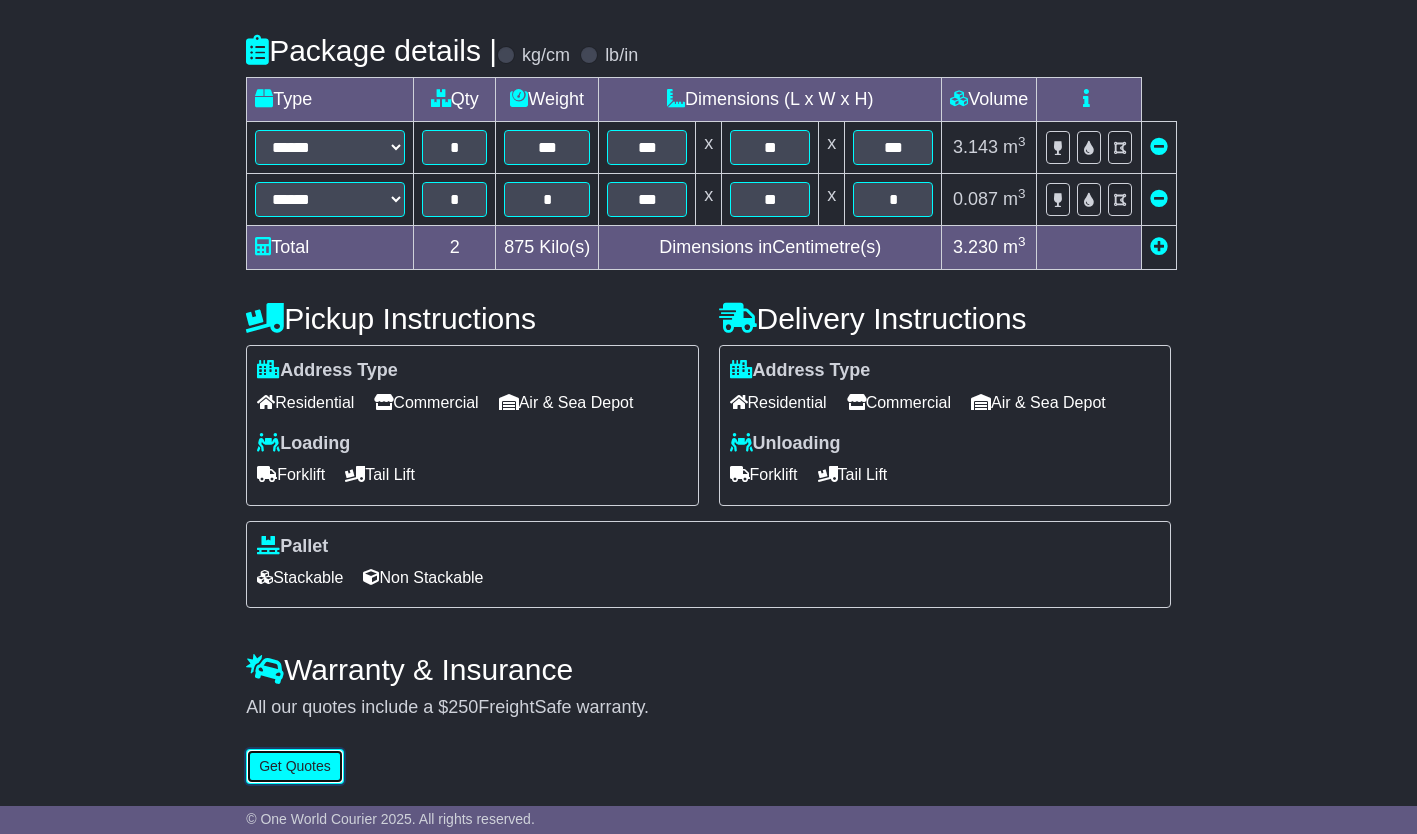 click on "Get Quotes" at bounding box center [295, 766] 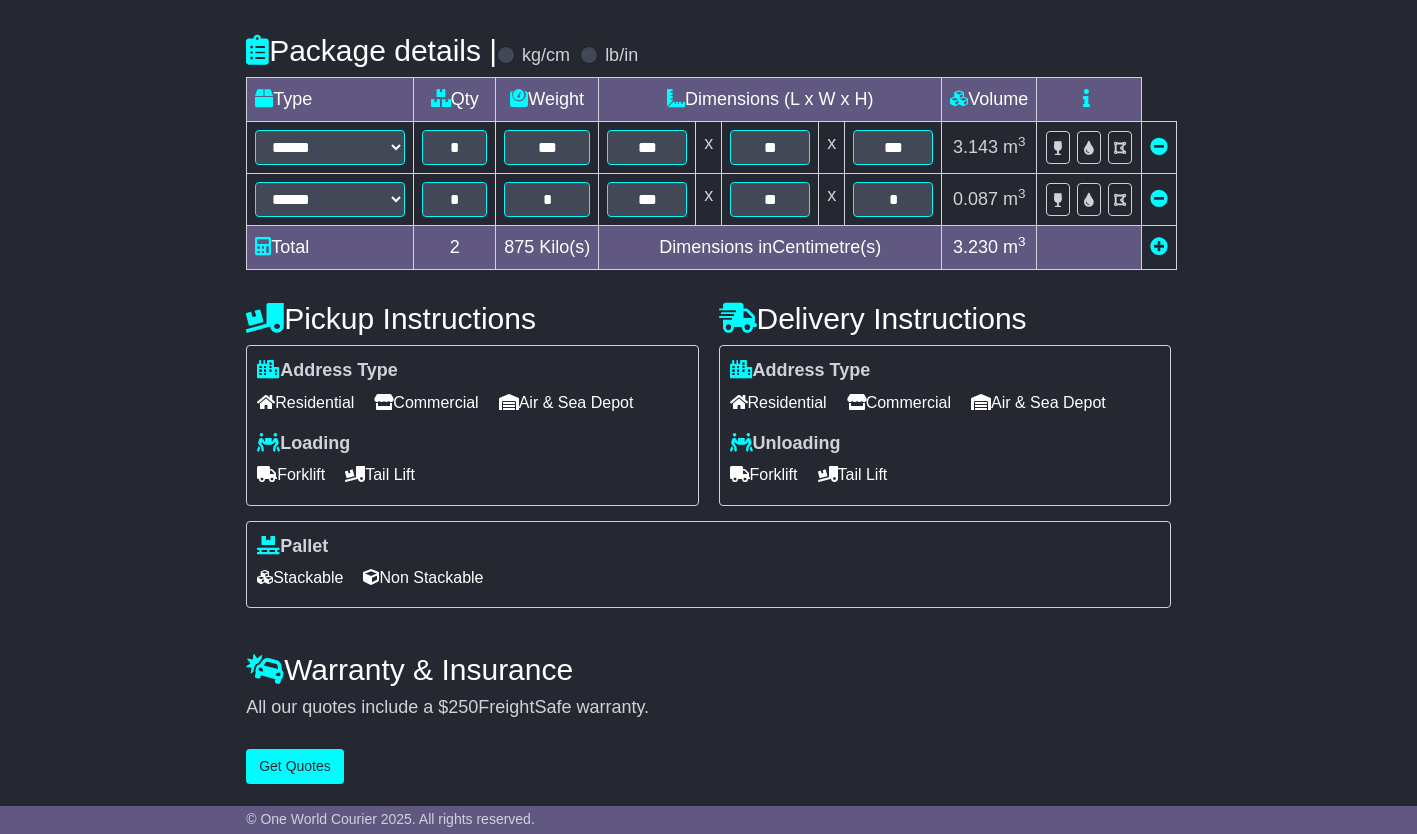 scroll, scrollTop: 0, scrollLeft: 0, axis: both 